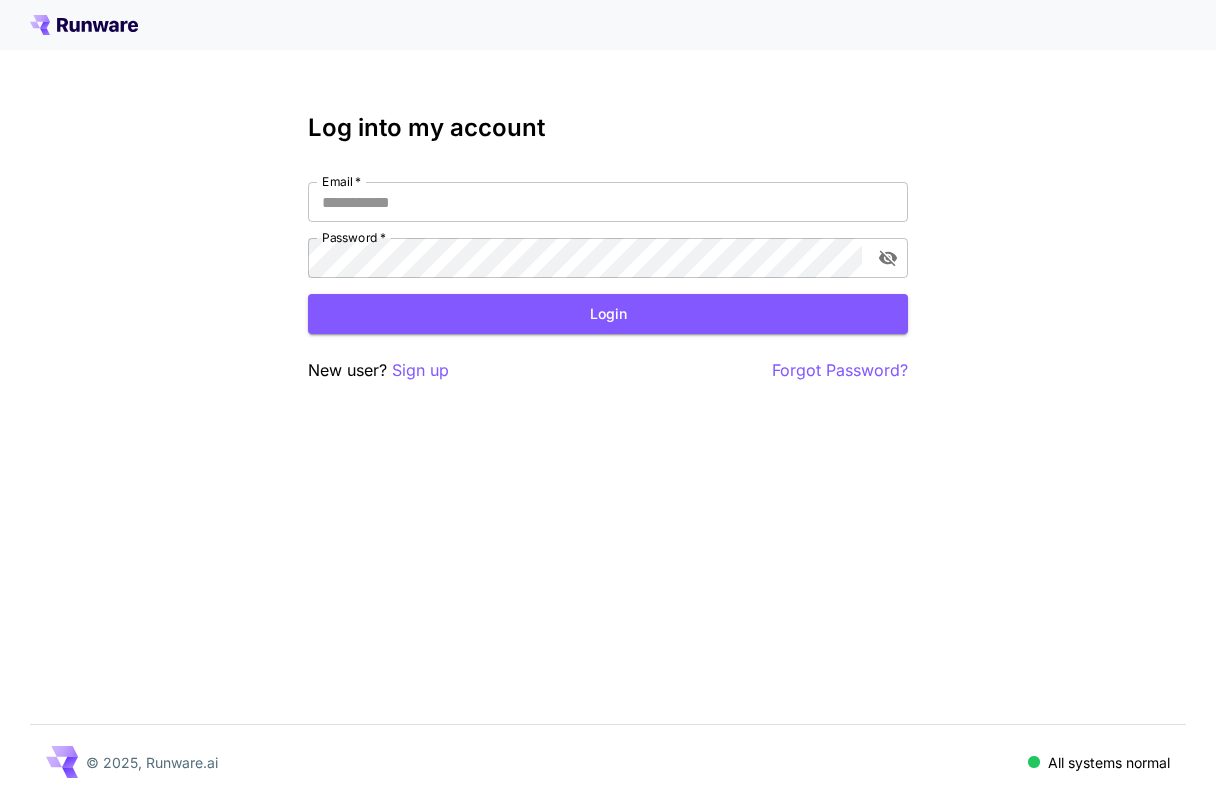 scroll, scrollTop: 0, scrollLeft: 0, axis: both 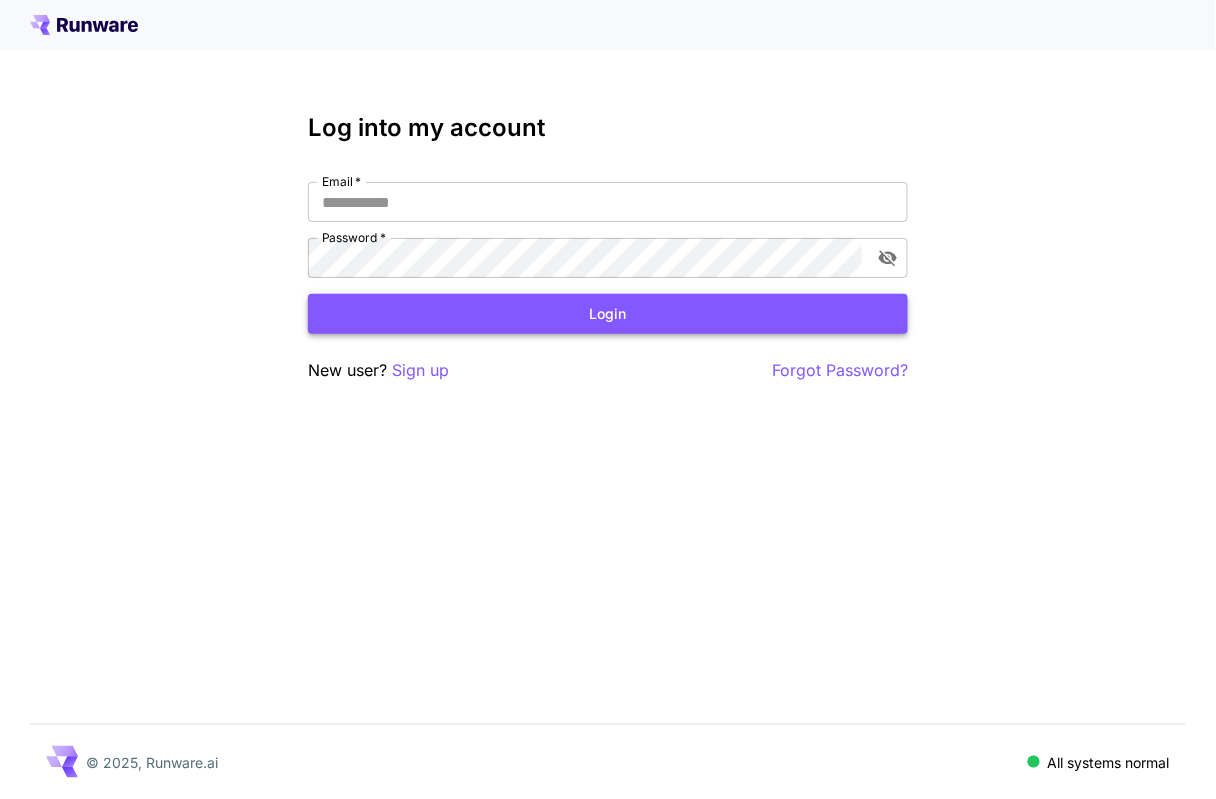 type on "**********" 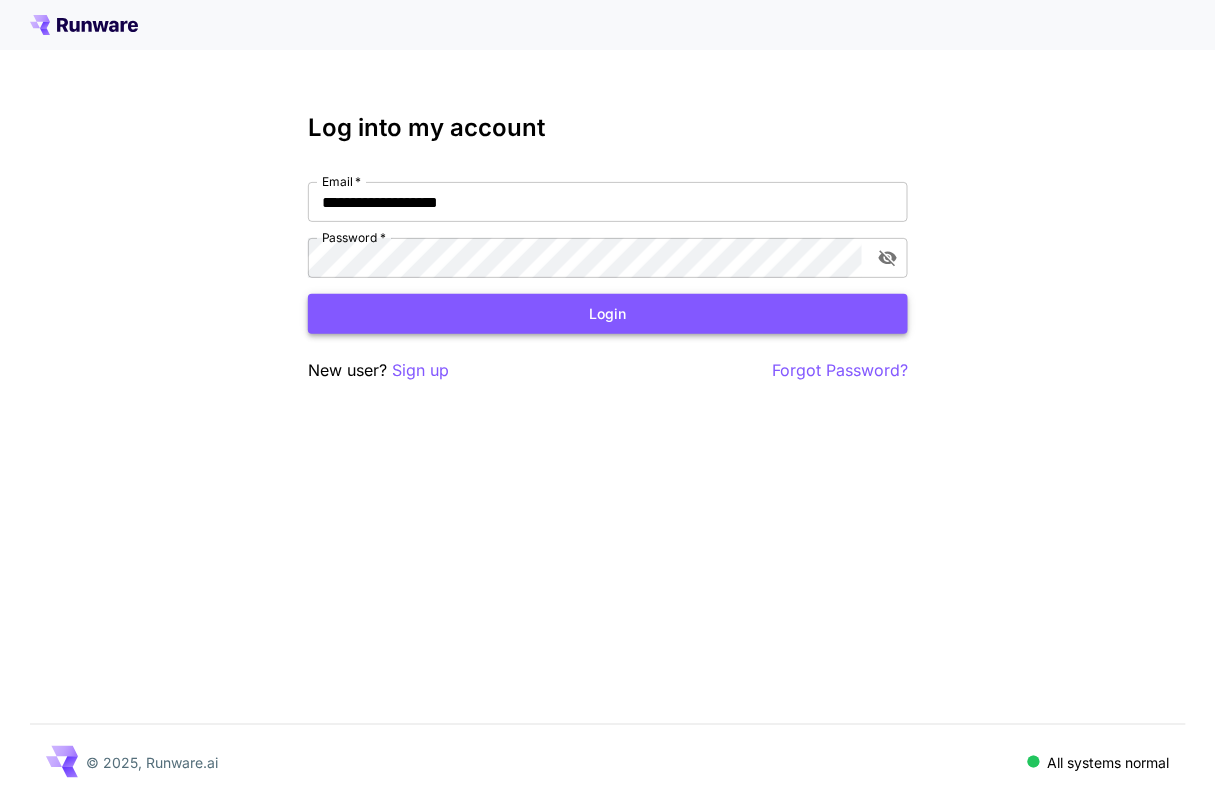 click on "Login" at bounding box center [608, 314] 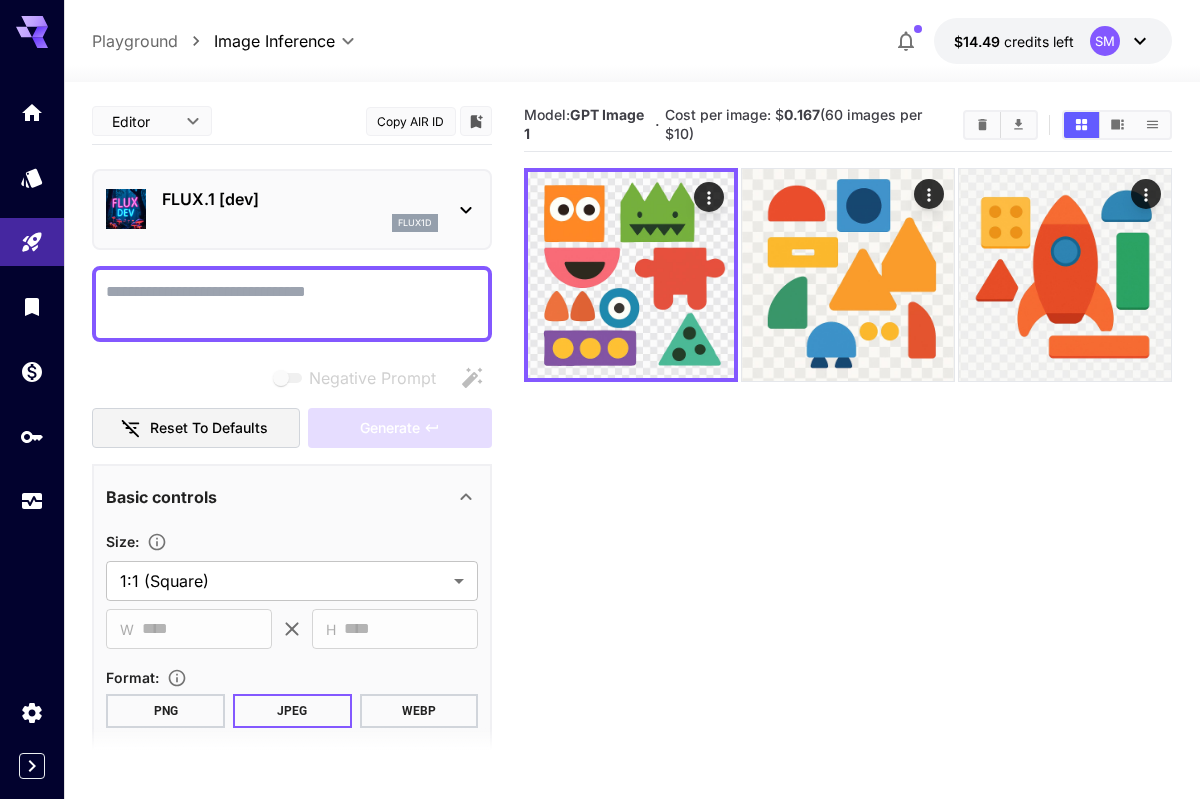 click on "FLUX.1 [dev] flux1d" at bounding box center (292, 209) 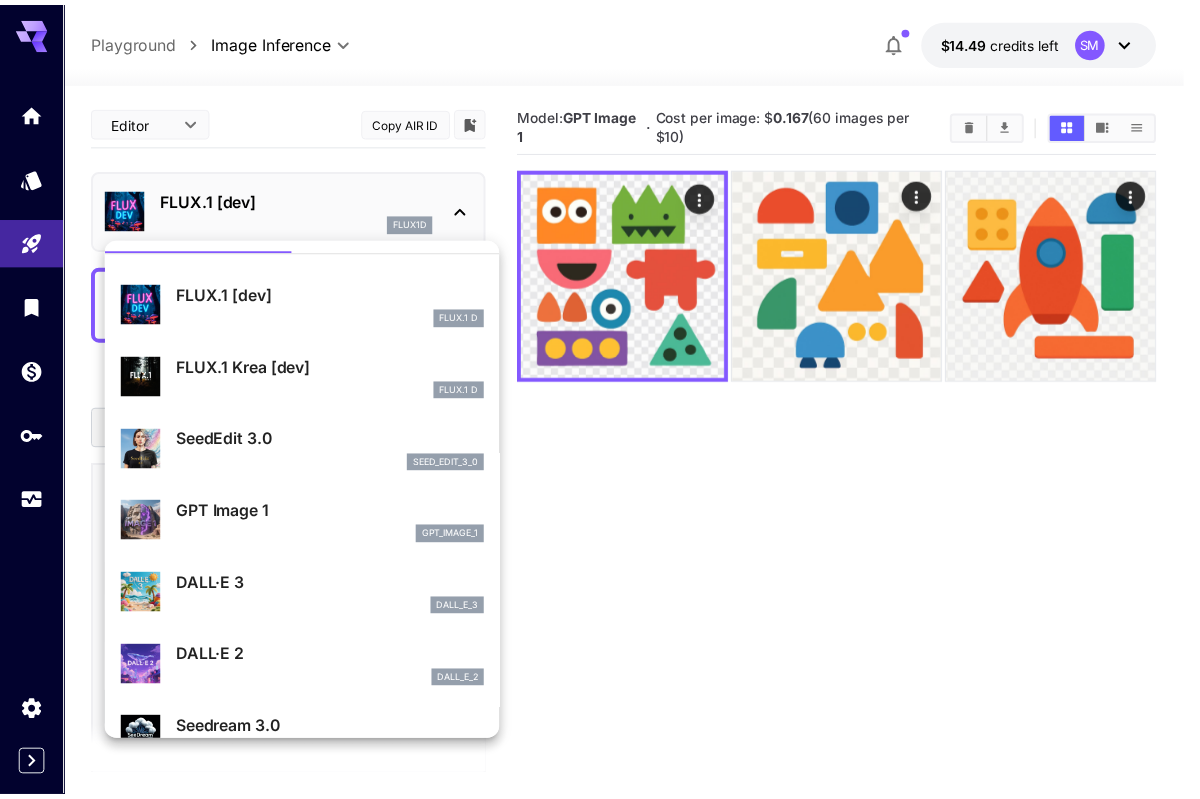 scroll, scrollTop: 72, scrollLeft: 0, axis: vertical 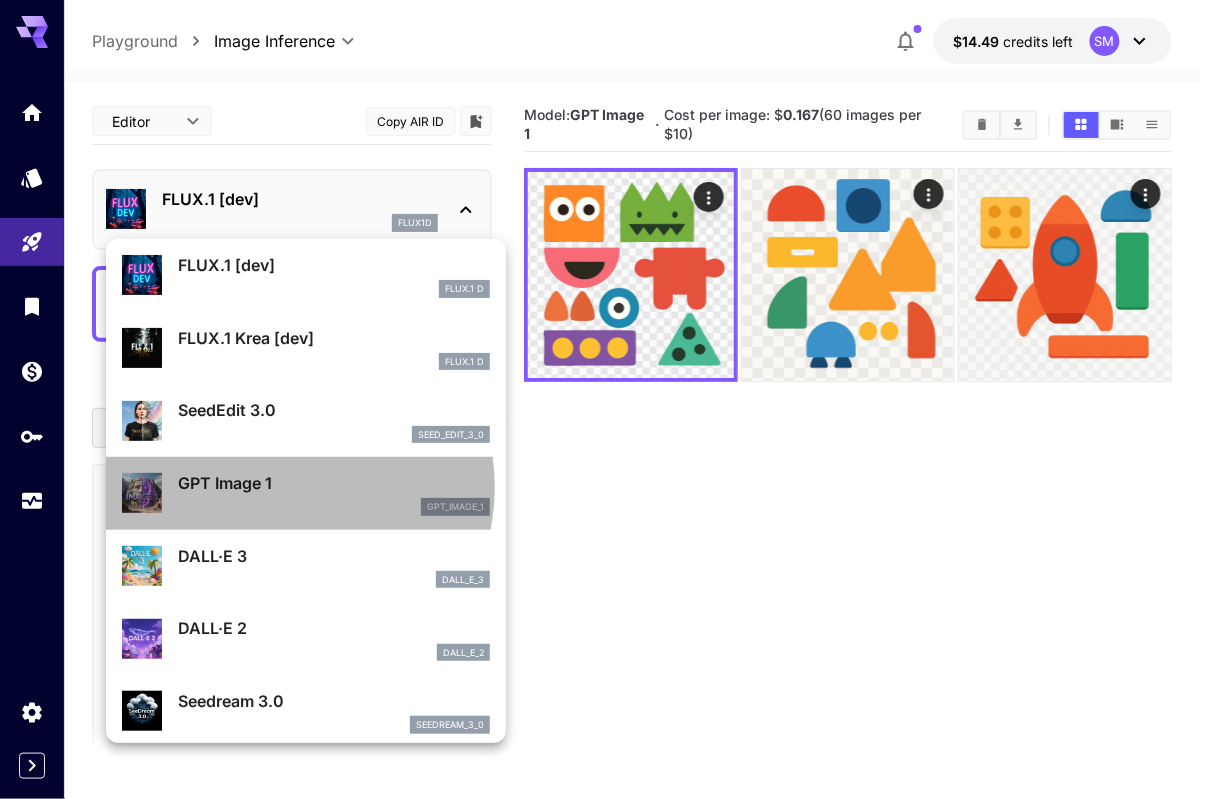 click on "GPT Image 1" at bounding box center [334, 483] 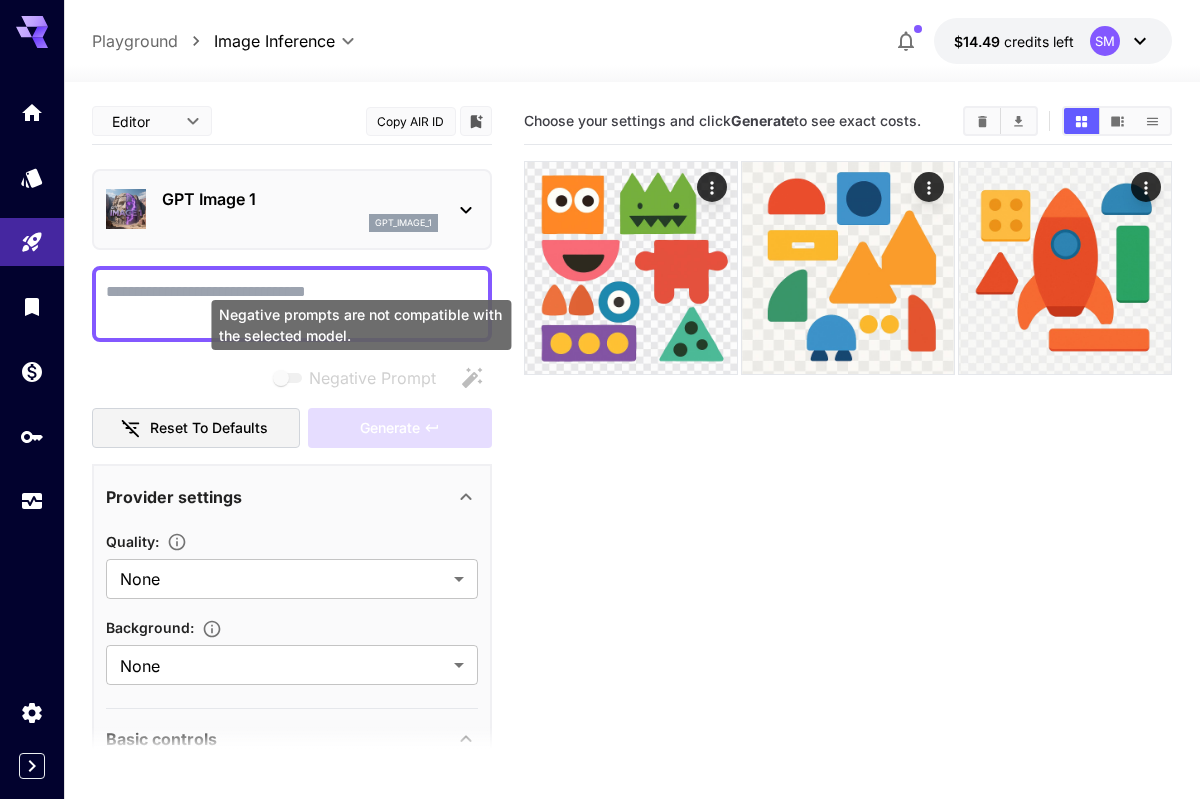 click on "Negative prompts are not compatible with the selected model." at bounding box center (361, 325) 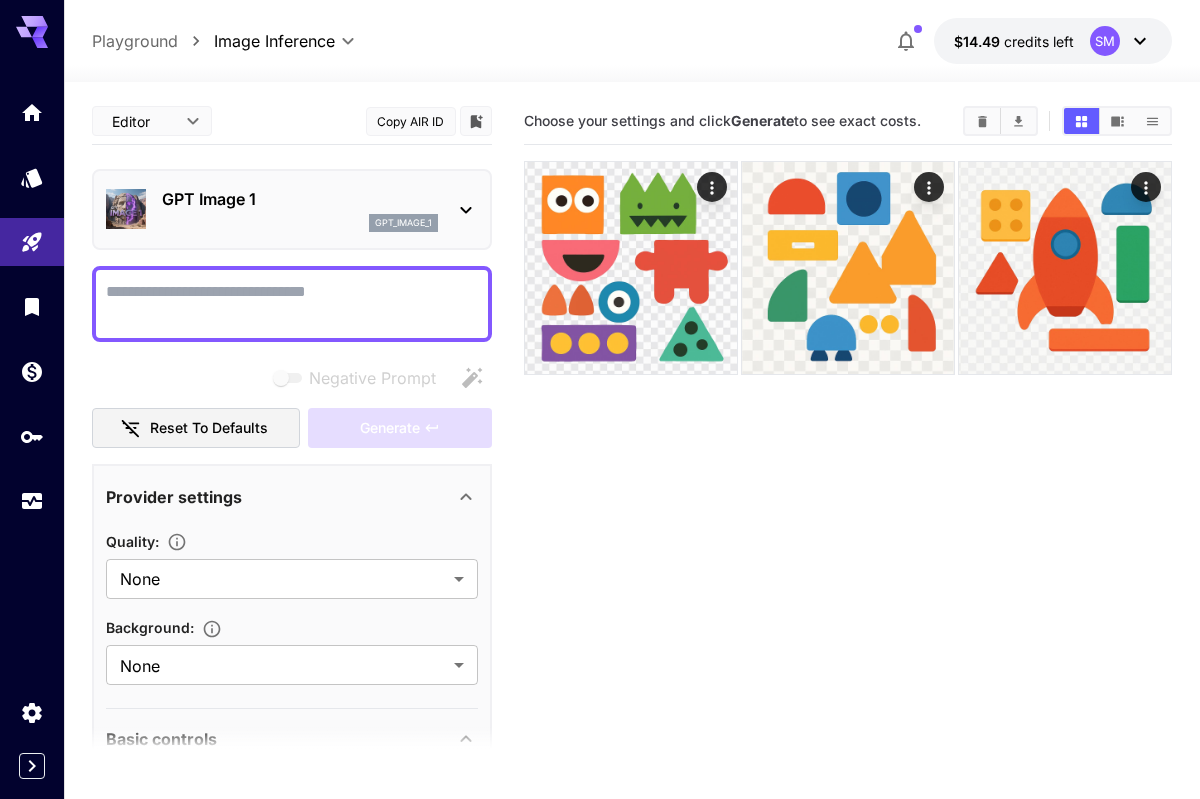 click on "Negative Prompt" at bounding box center [292, 304] 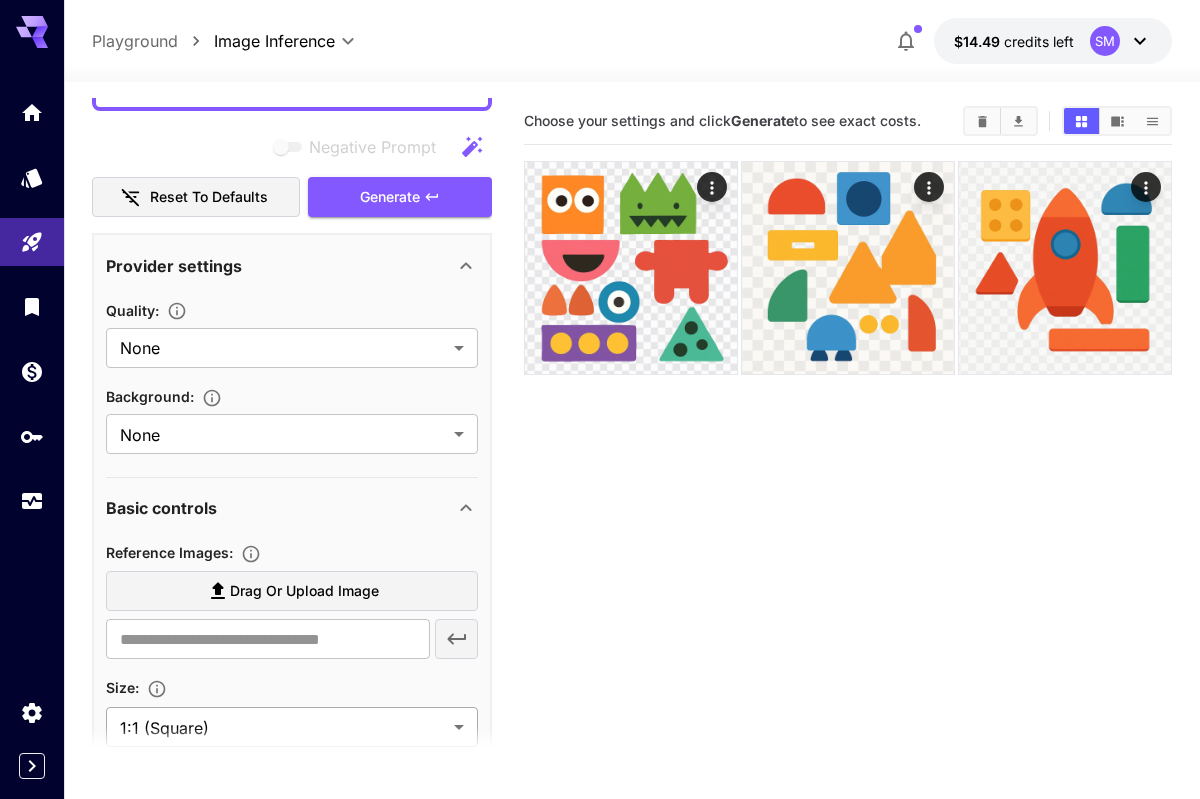 scroll, scrollTop: 538, scrollLeft: 0, axis: vertical 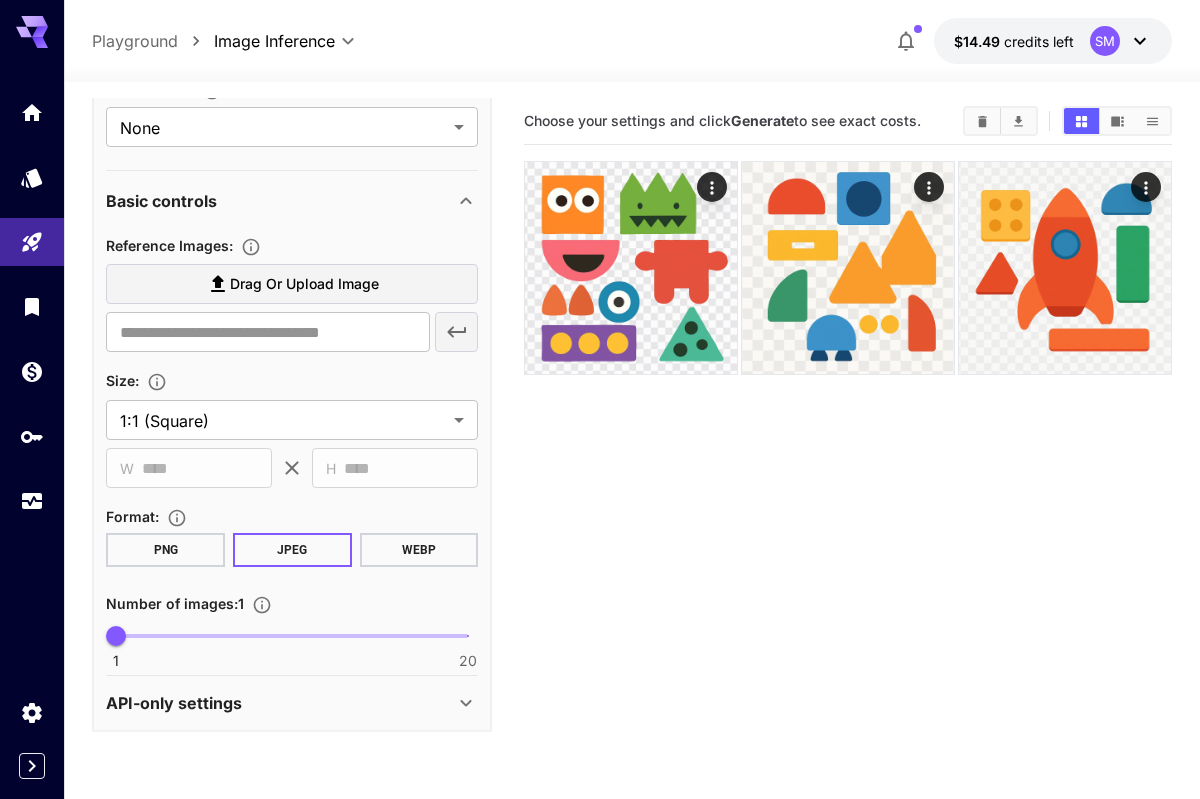click on "PNG" at bounding box center [165, 550] 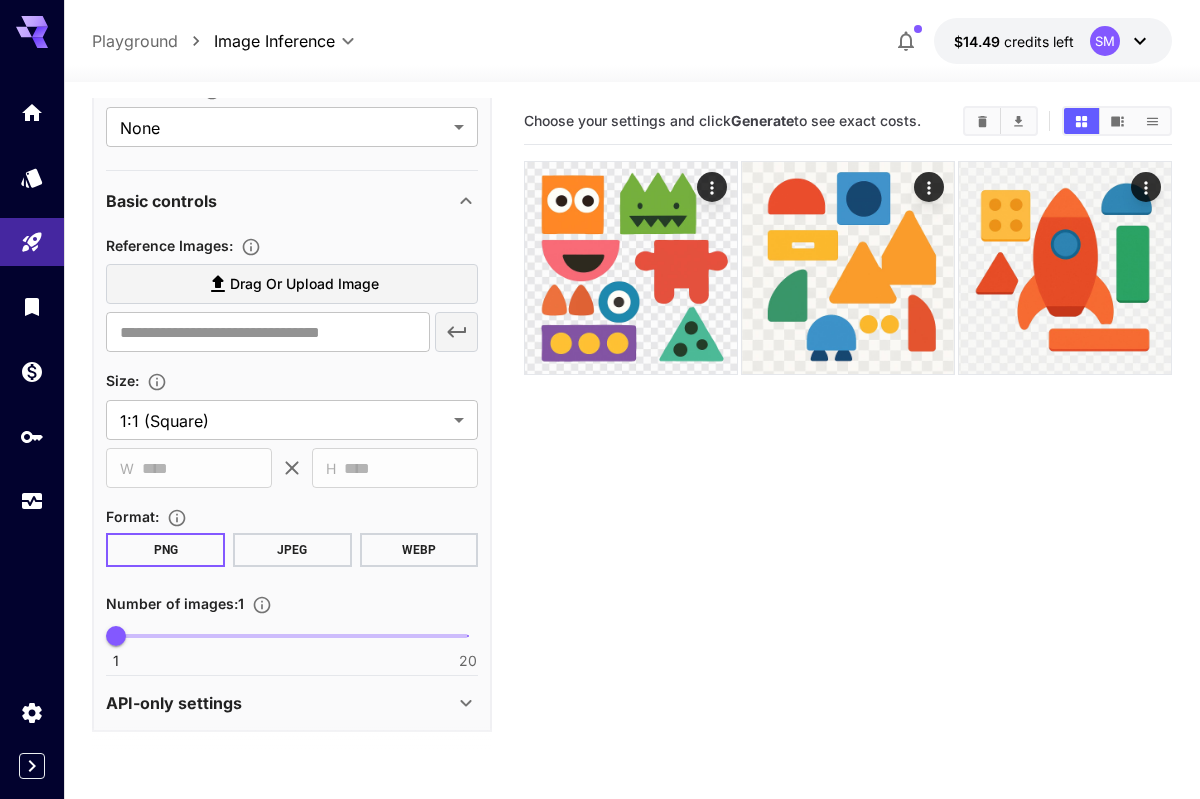 scroll, scrollTop: 0, scrollLeft: 0, axis: both 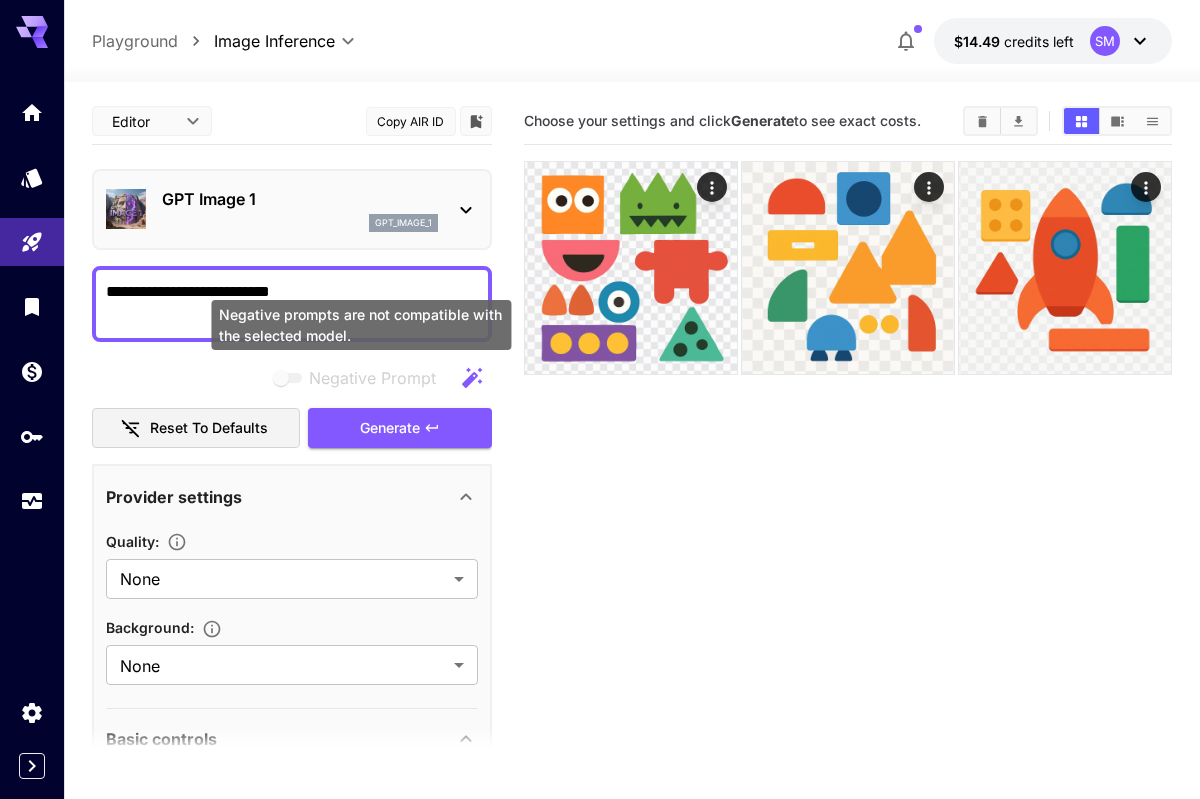 click on "**********" at bounding box center (292, 304) 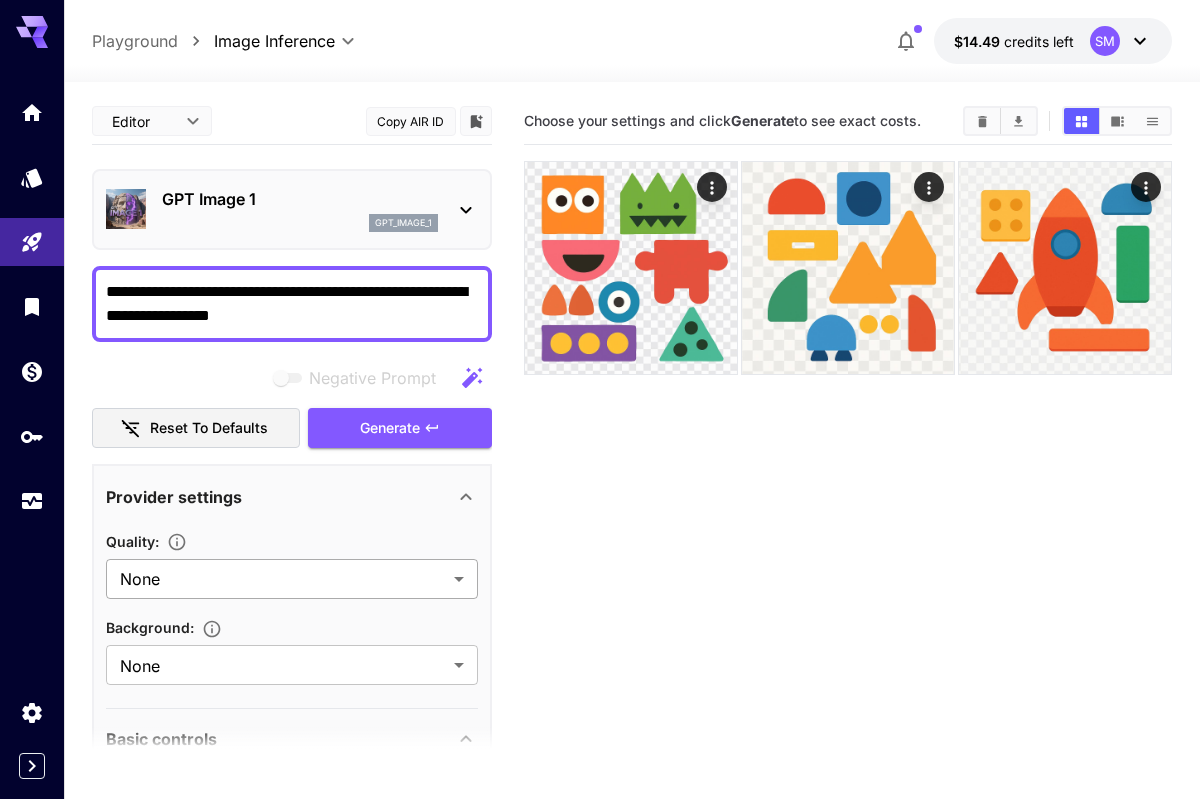type on "**********" 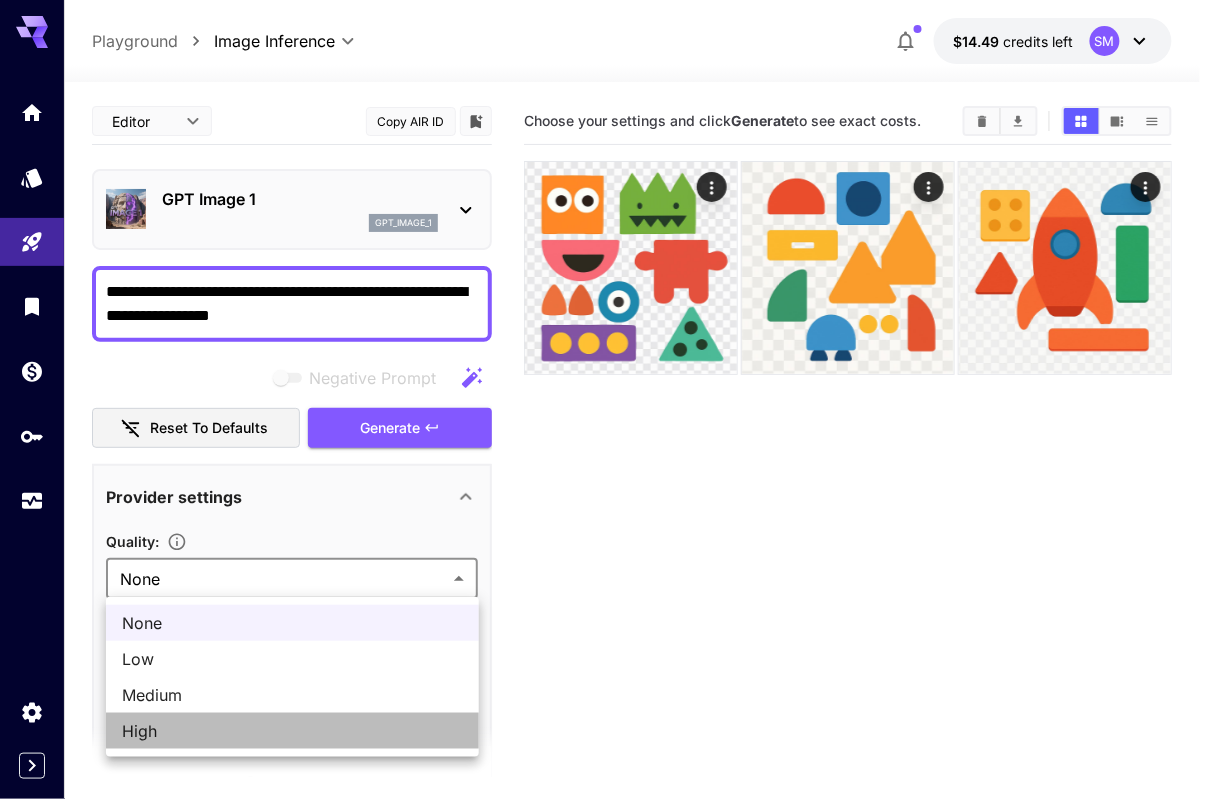 click on "High" at bounding box center [292, 731] 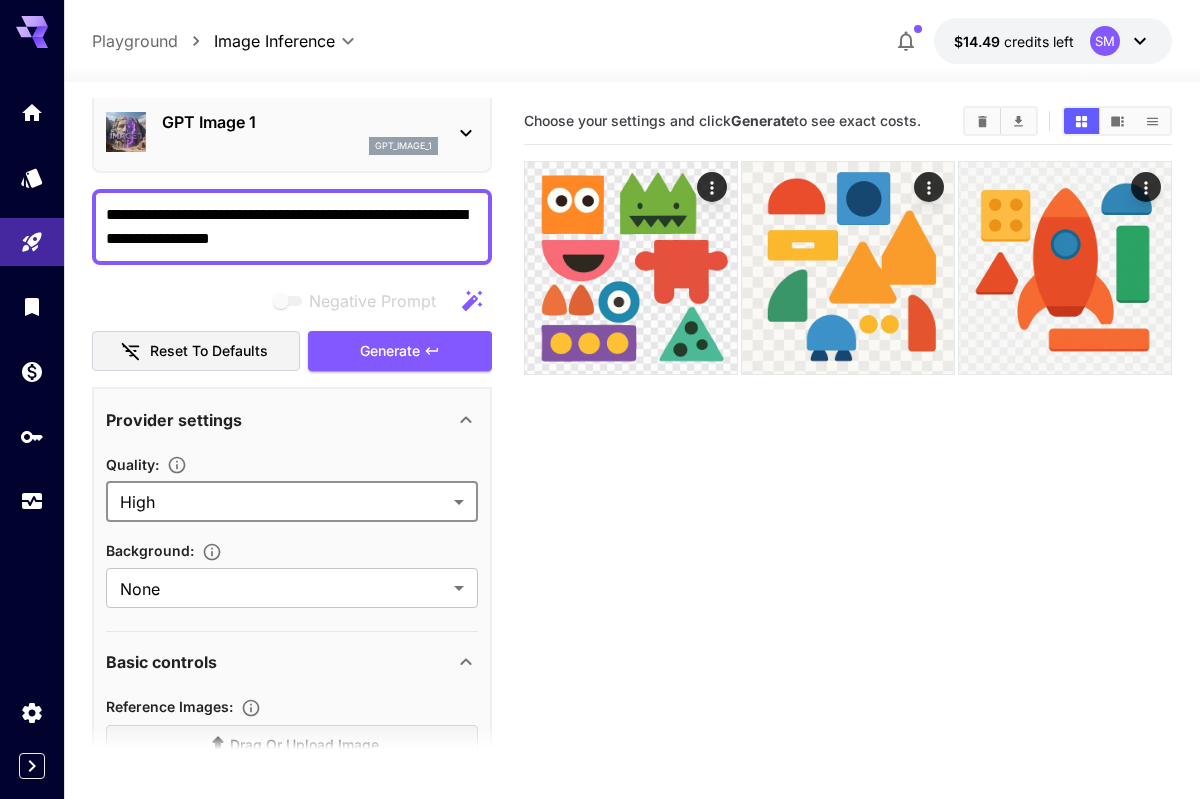 scroll, scrollTop: 92, scrollLeft: 0, axis: vertical 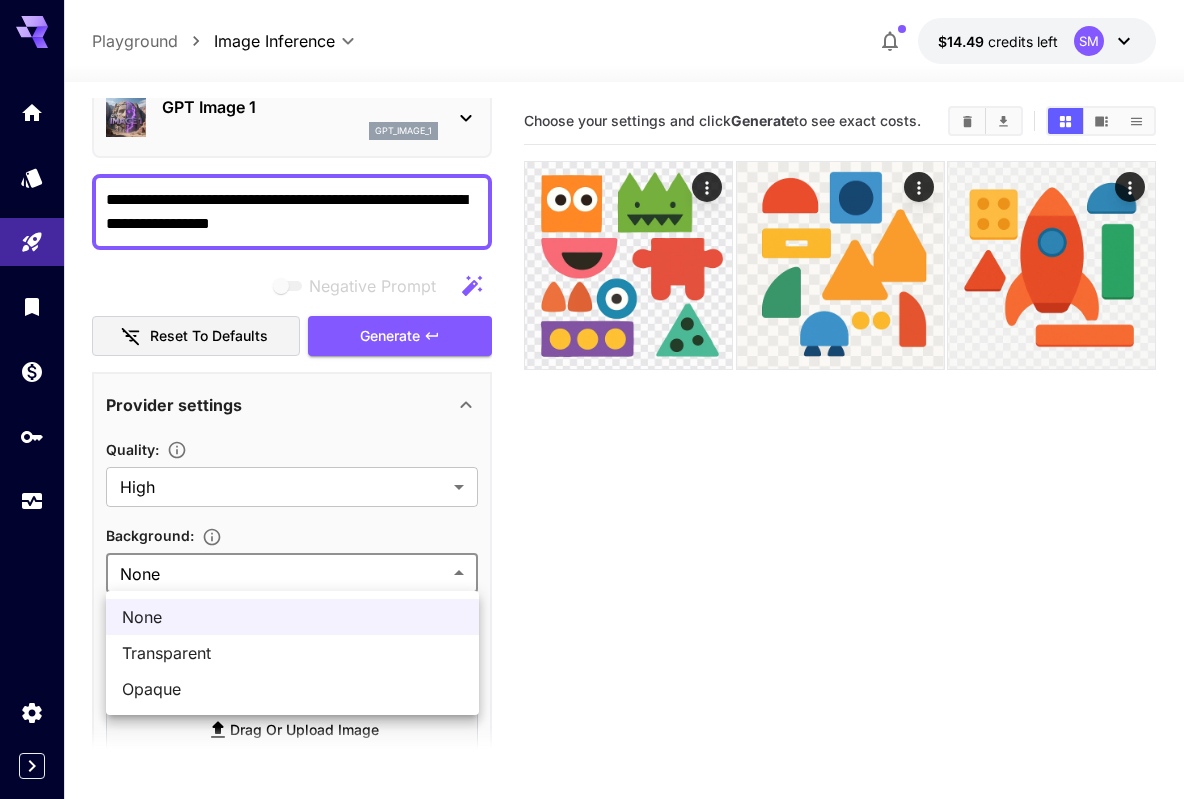 click on "**********" at bounding box center (600, 478) 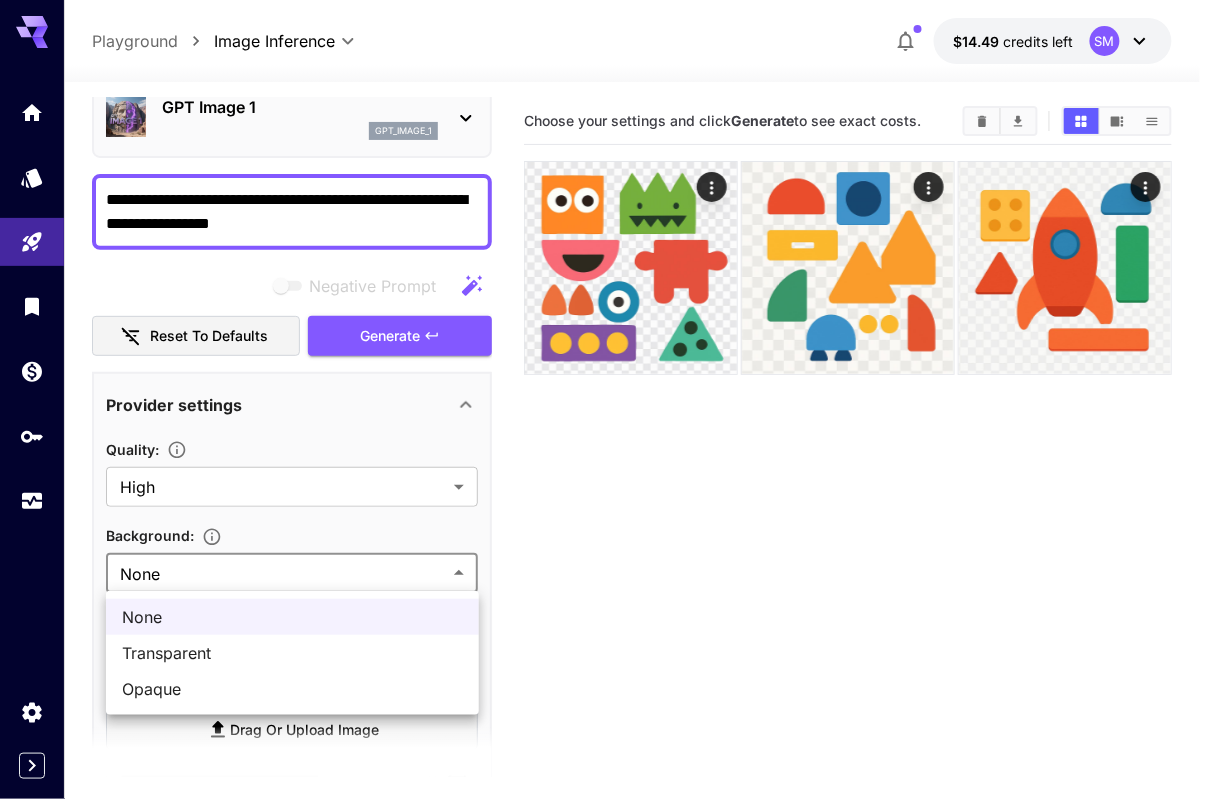 click on "Transparent" at bounding box center (292, 653) 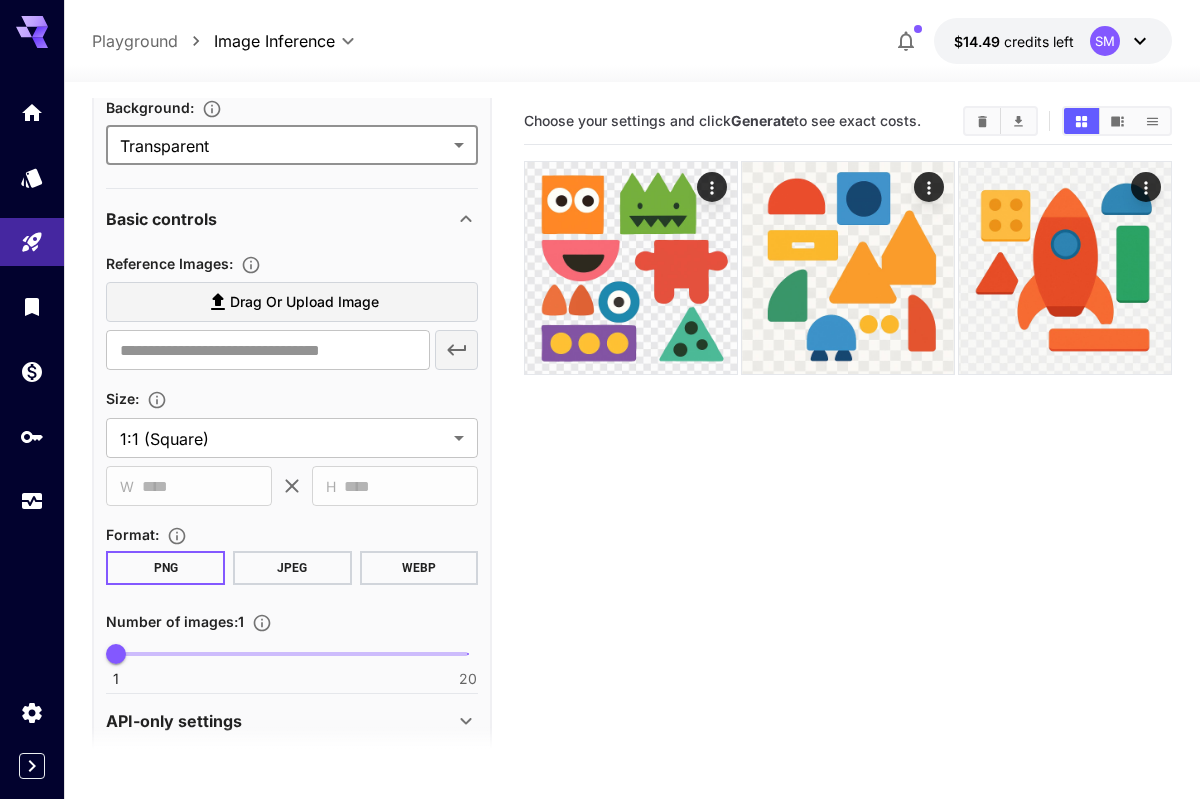 scroll, scrollTop: 0, scrollLeft: 0, axis: both 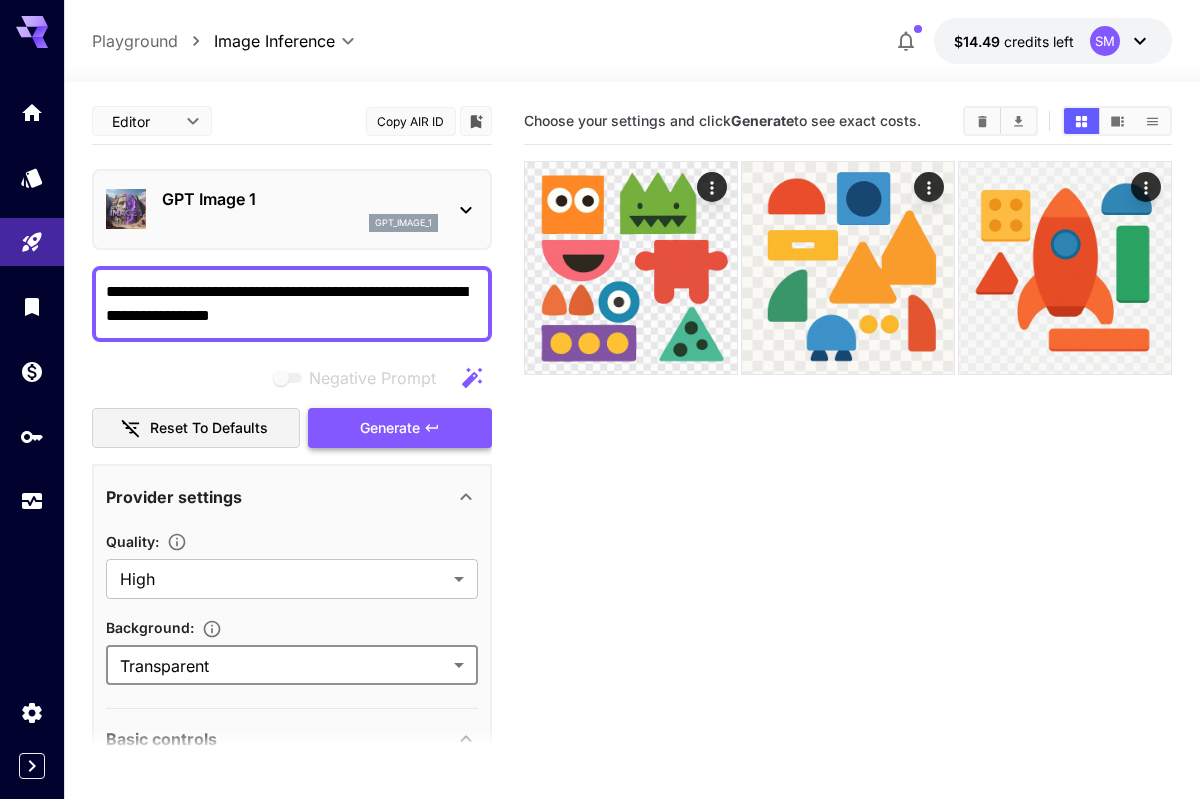 click on "Generate" at bounding box center [390, 428] 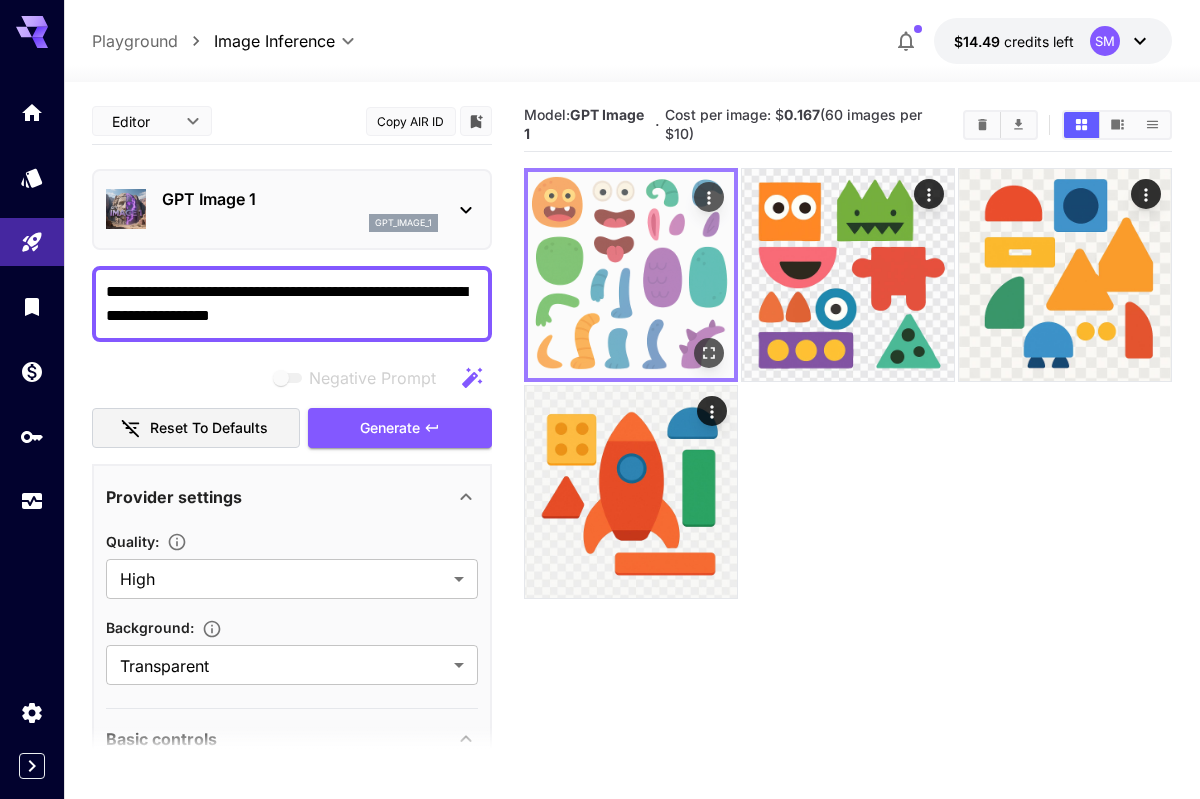 click at bounding box center [631, 275] 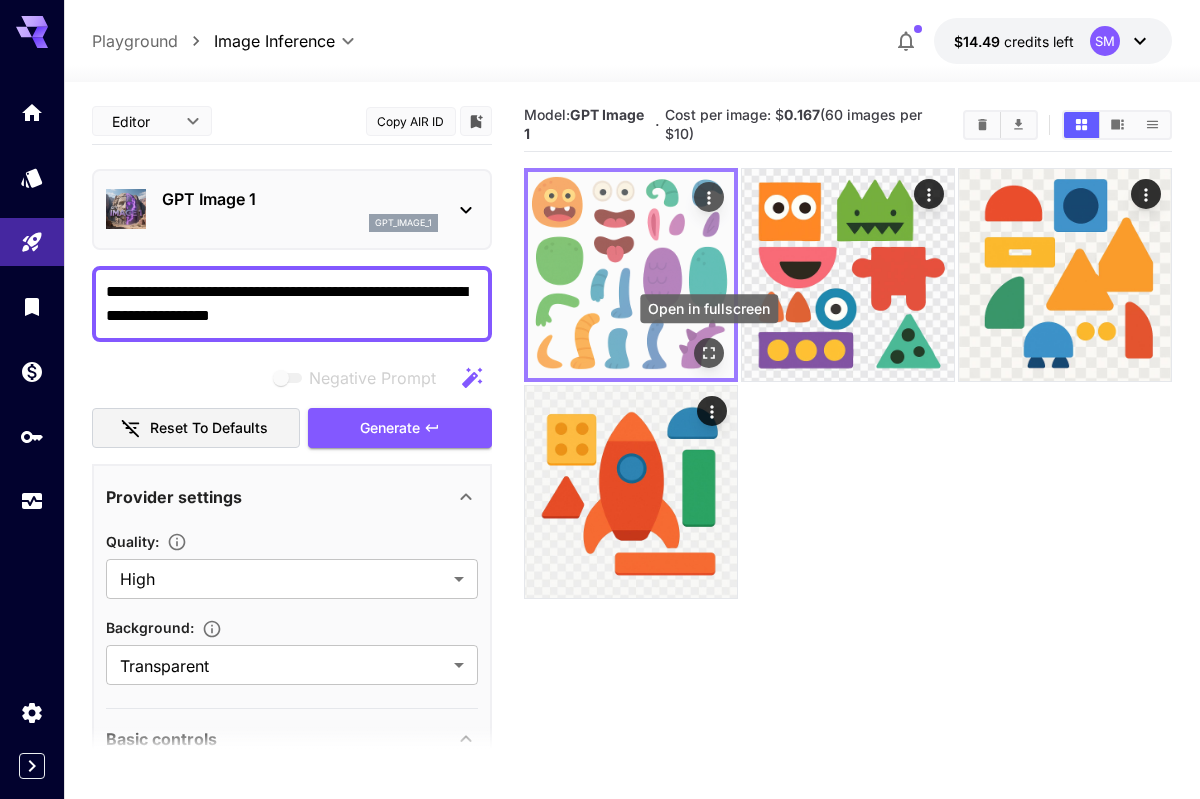 click 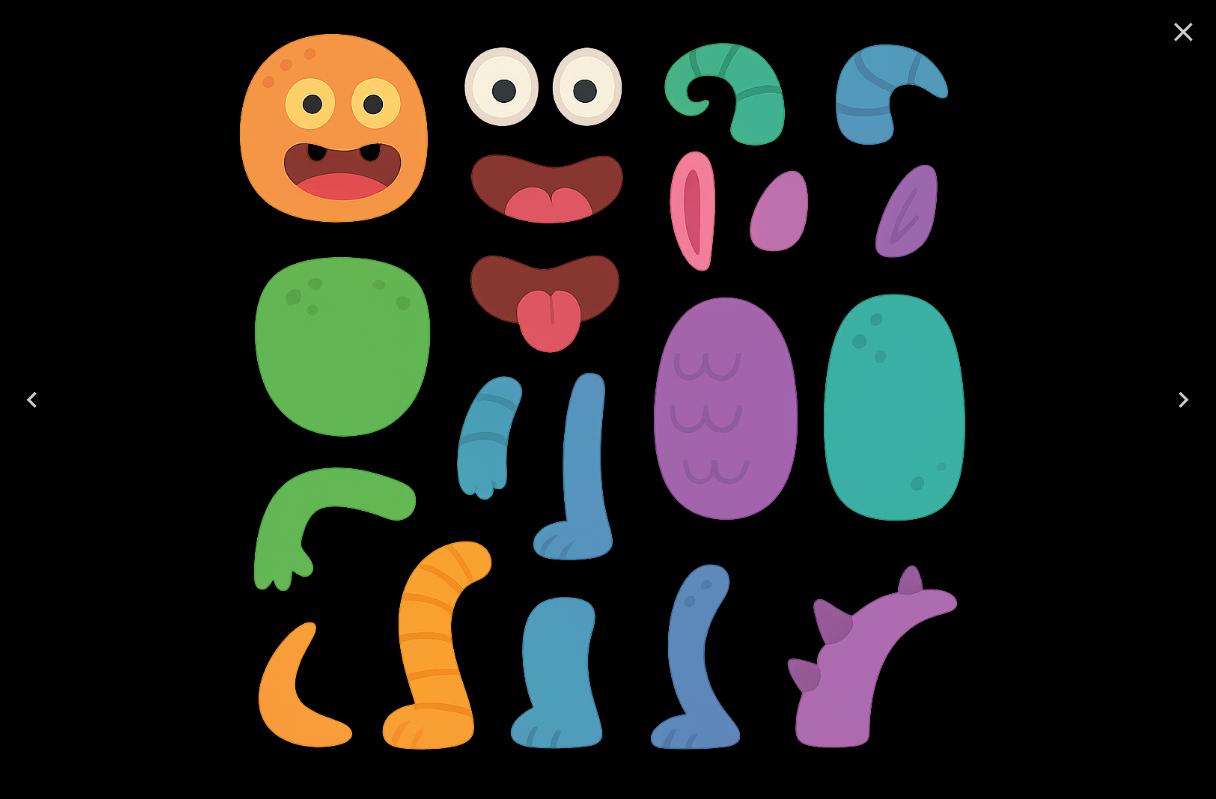 click 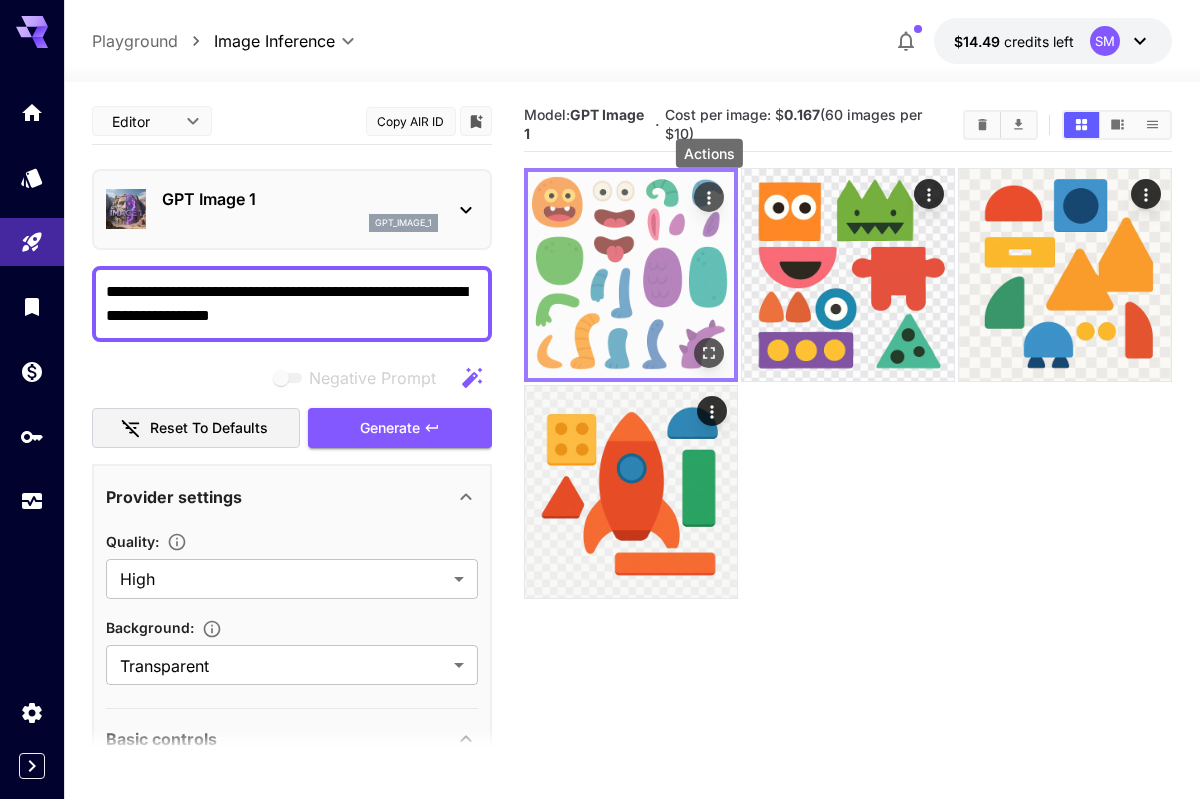 click 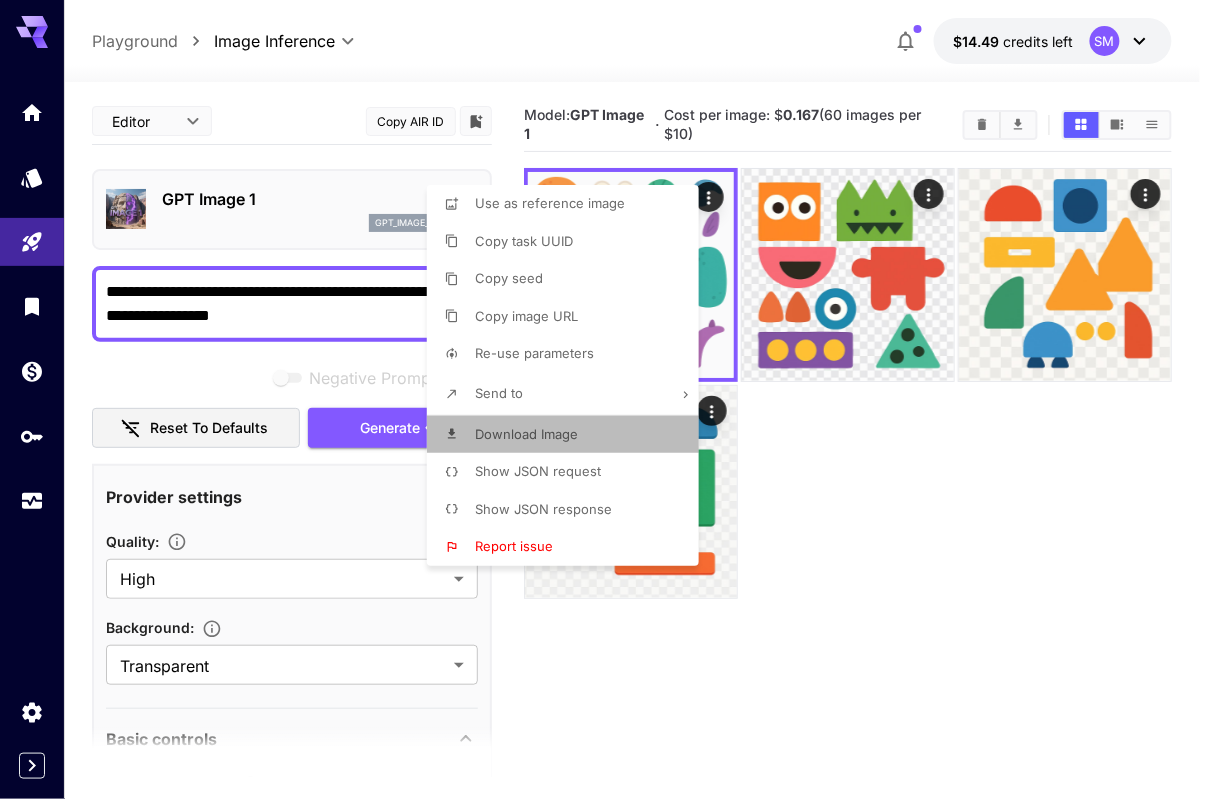 click on "Download Image" at bounding box center (526, 434) 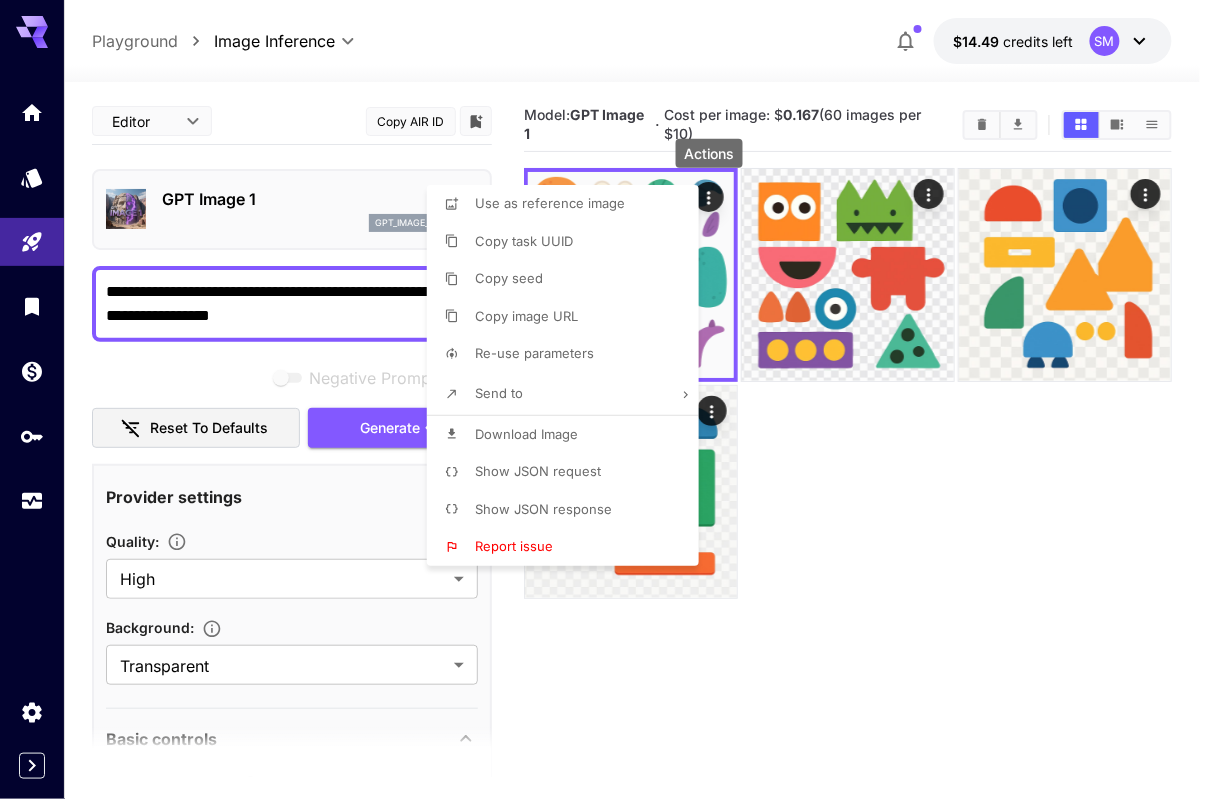 click at bounding box center (608, 399) 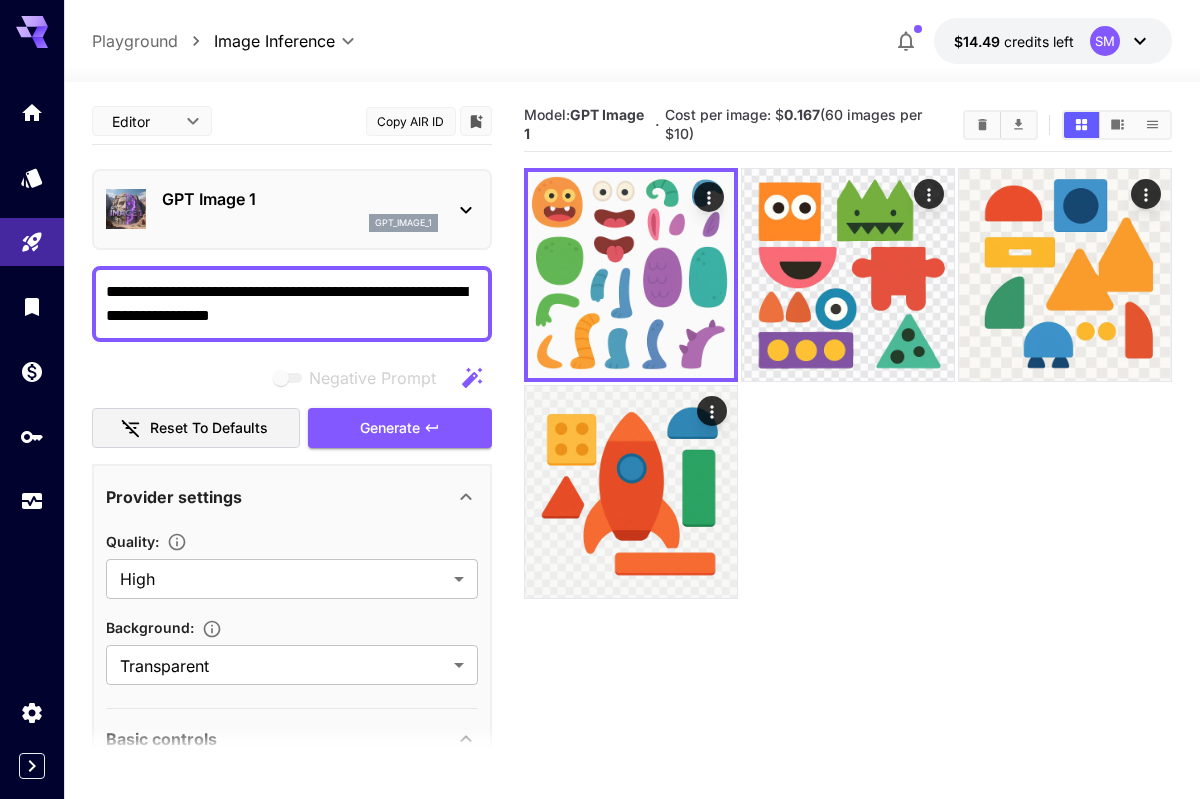 click on "**********" at bounding box center [292, 304] 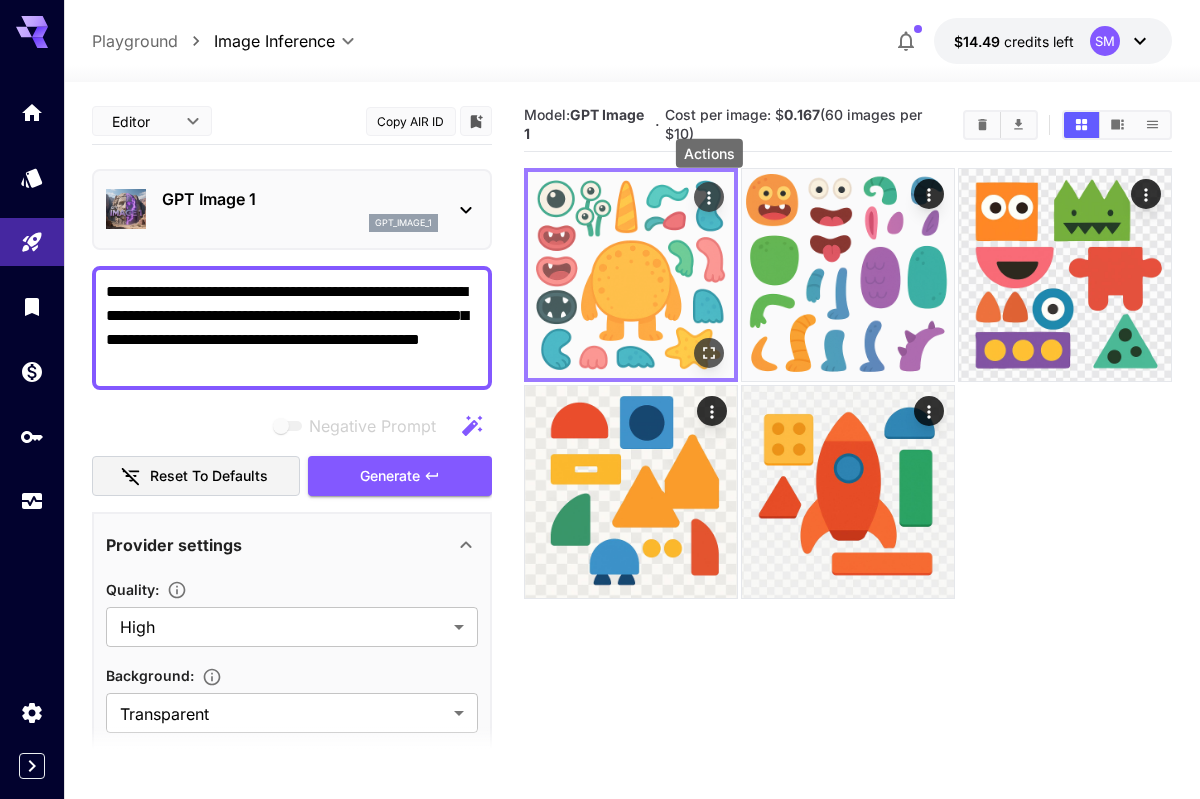 click 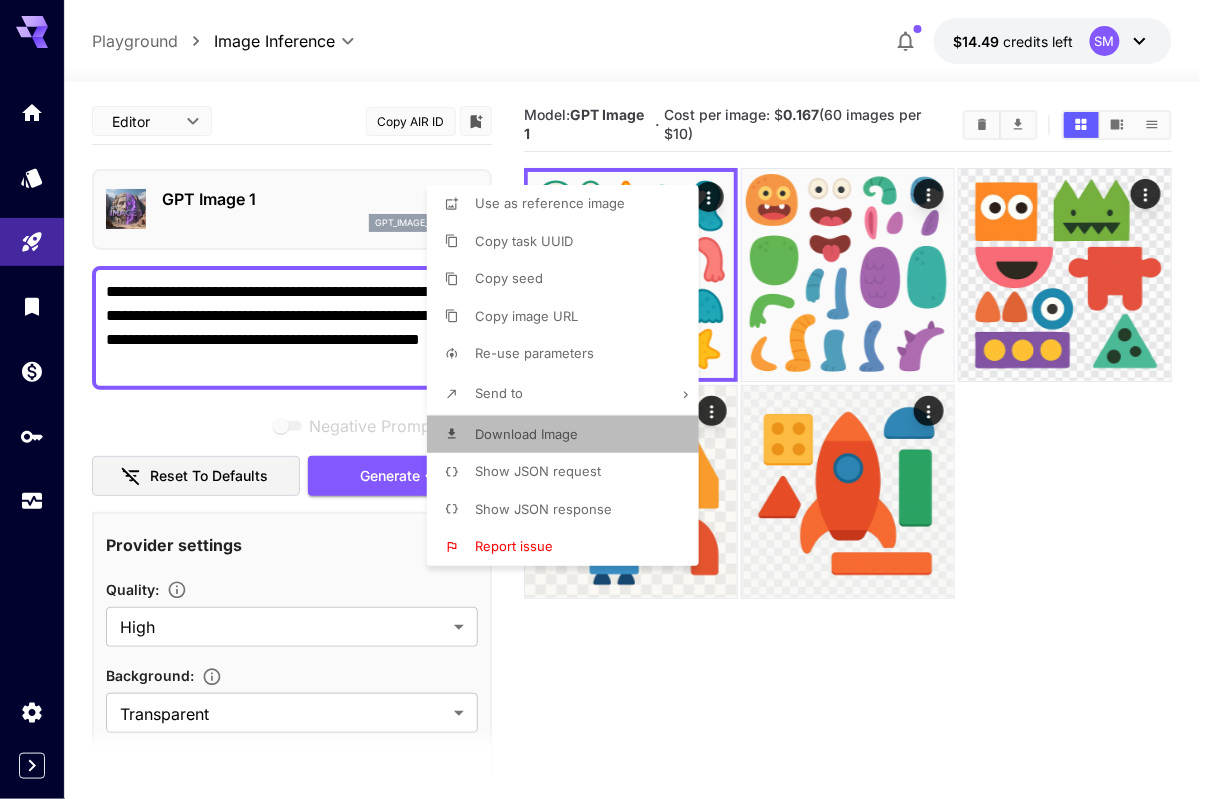 click on "Download Image" at bounding box center [569, 435] 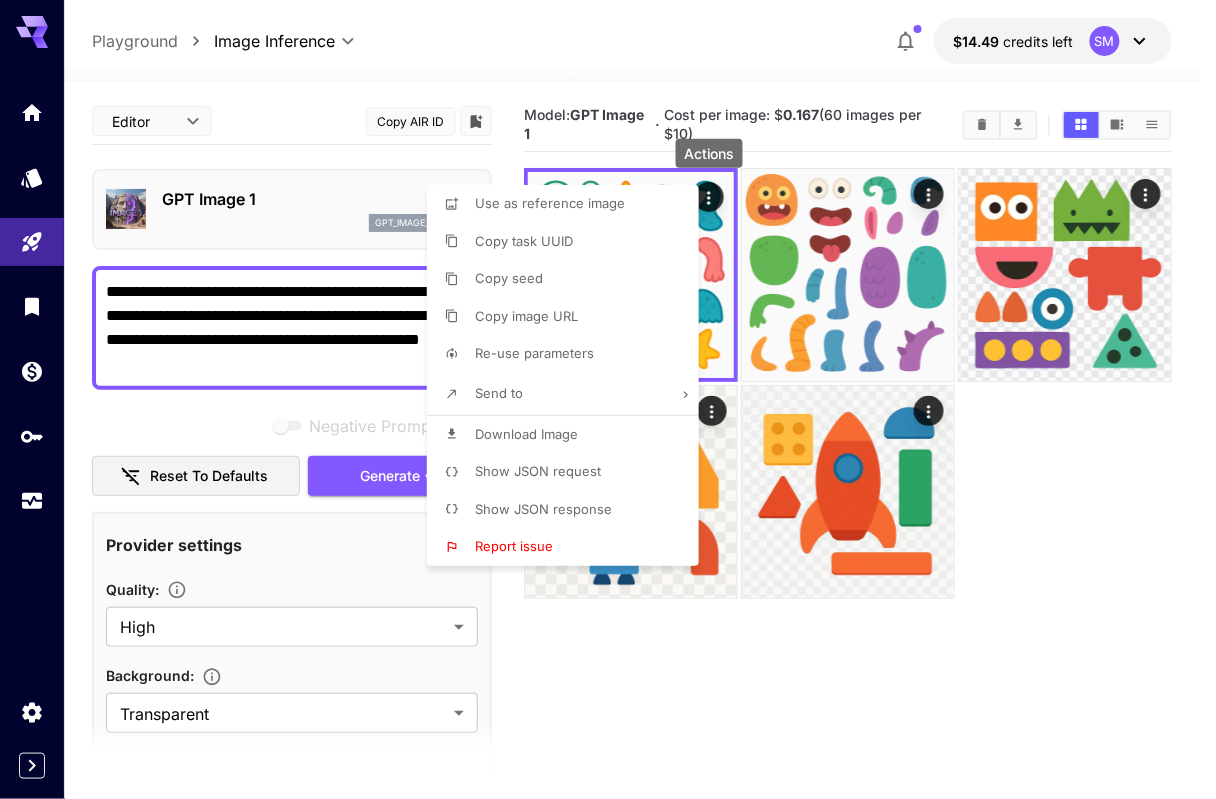 click at bounding box center (608, 399) 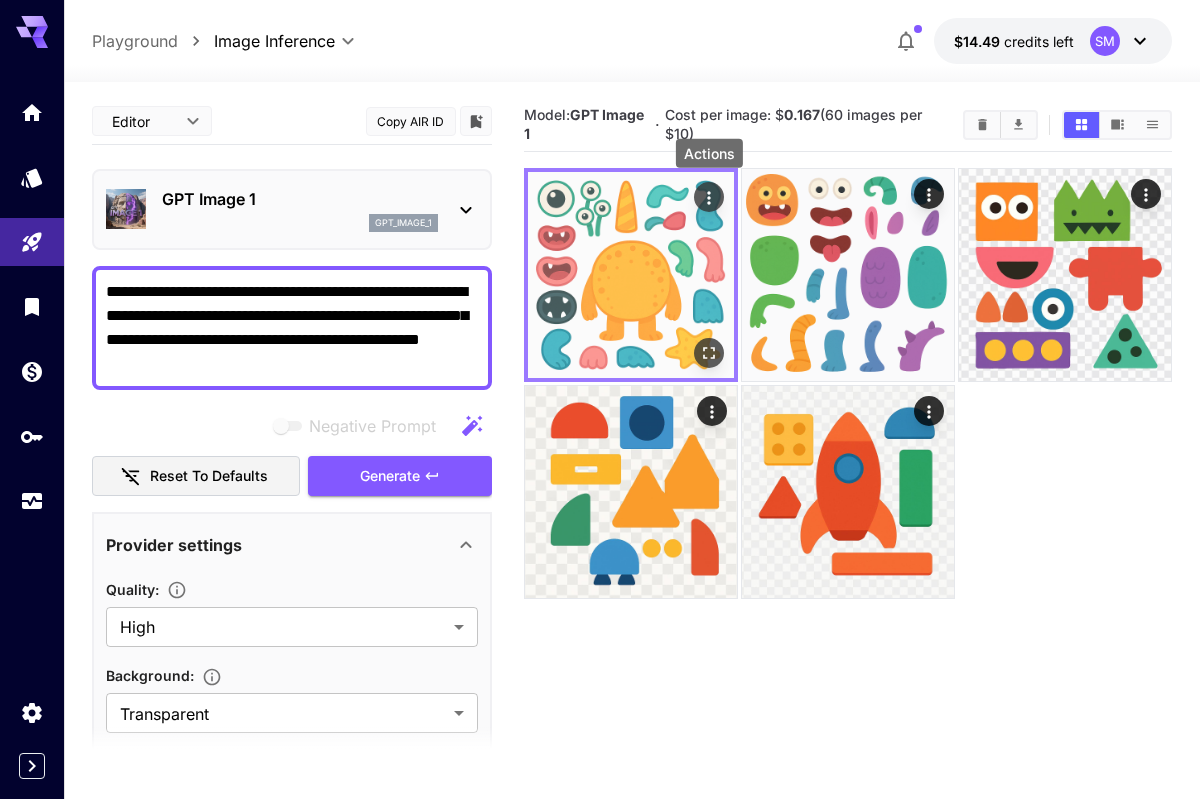 click at bounding box center [631, 275] 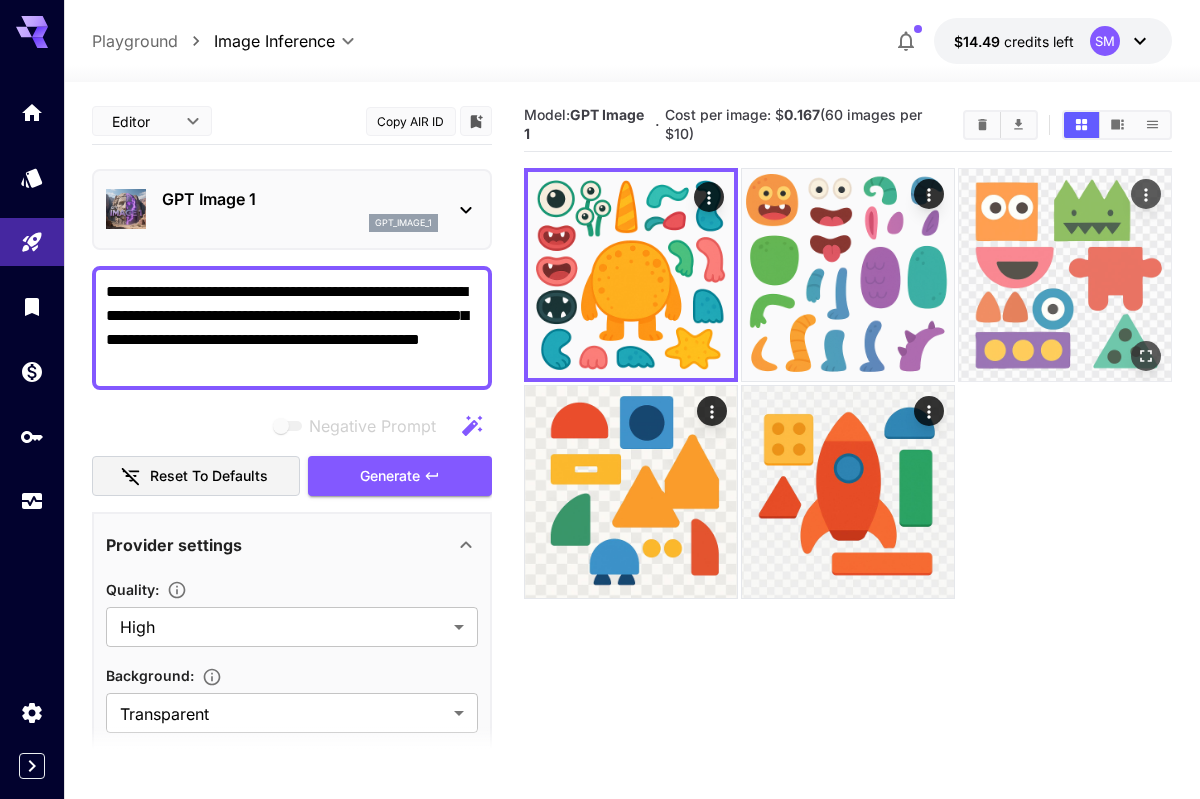 click at bounding box center [1065, 275] 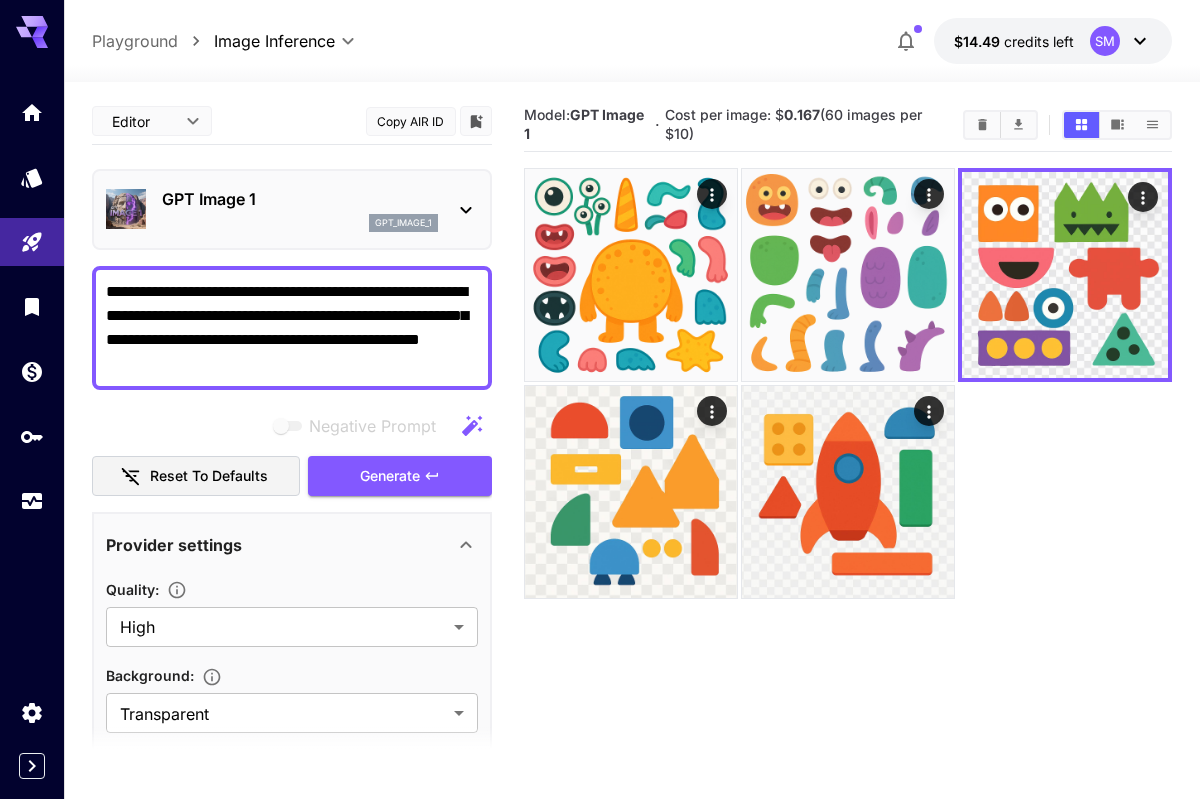 click on "**********" at bounding box center (292, 328) 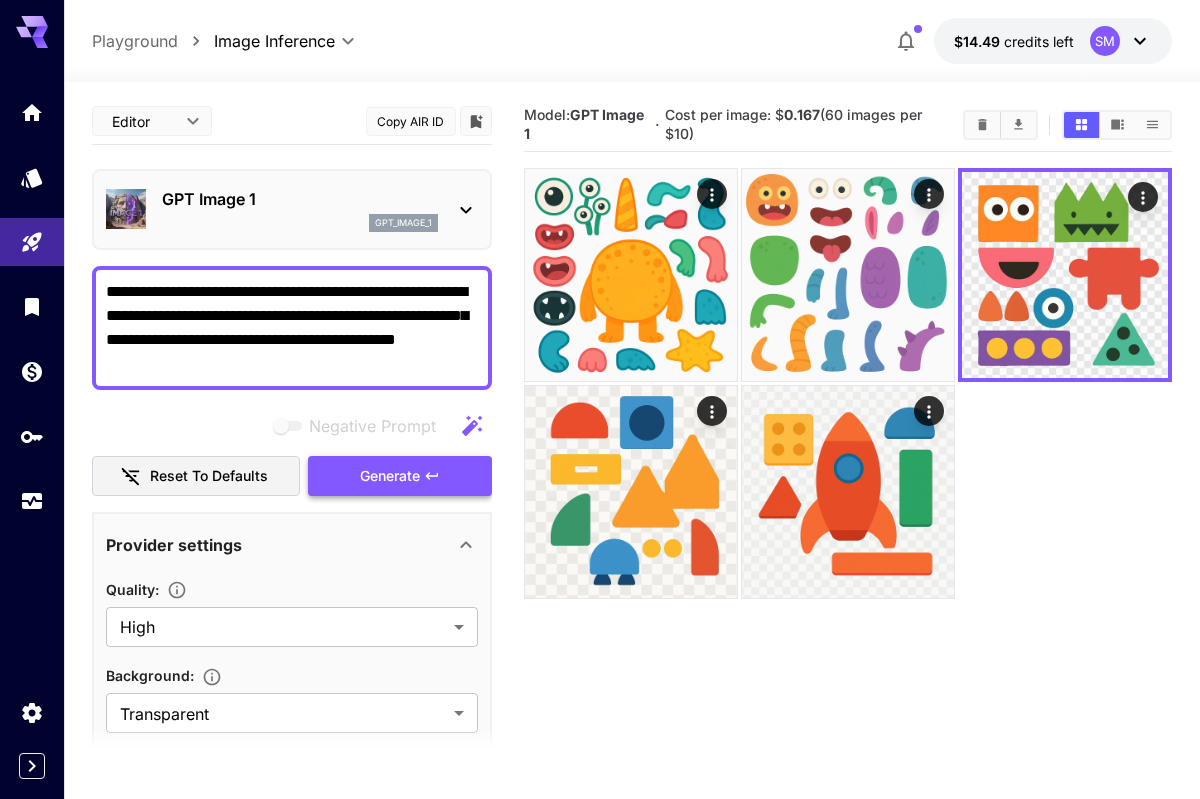 click on "Generate" at bounding box center (390, 476) 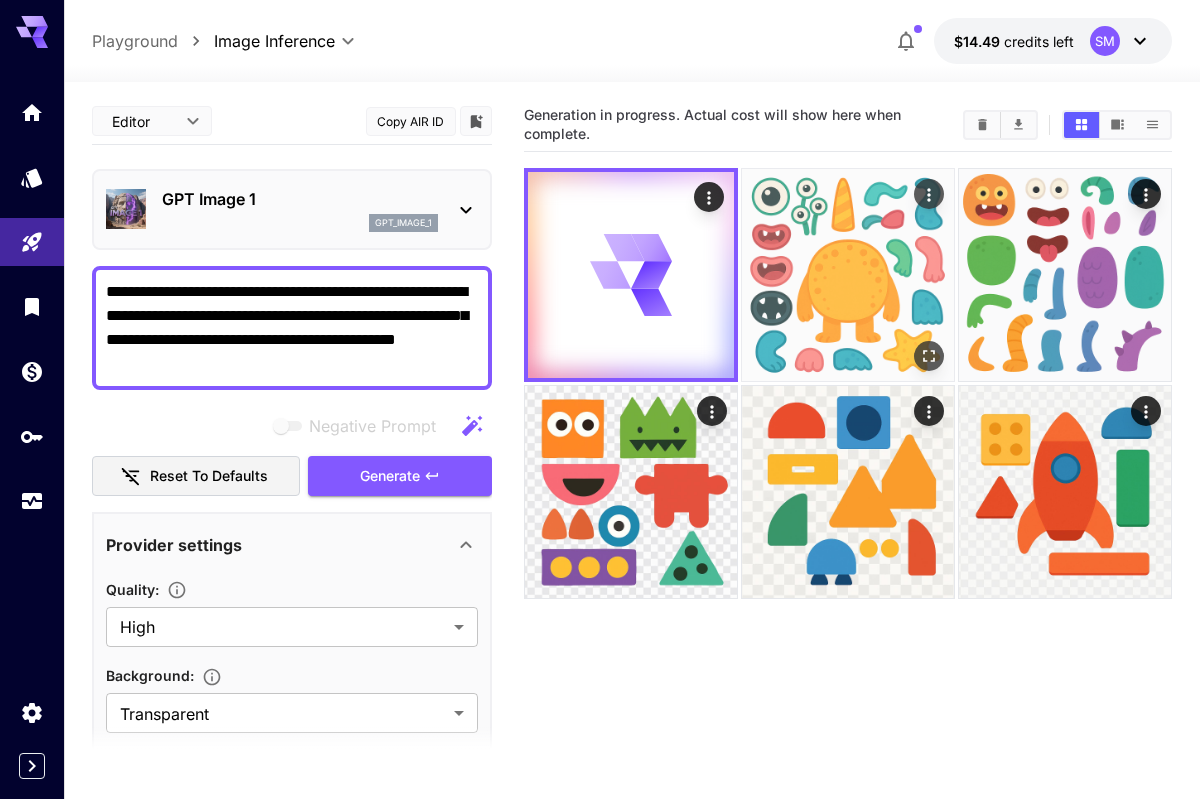 click at bounding box center [848, 275] 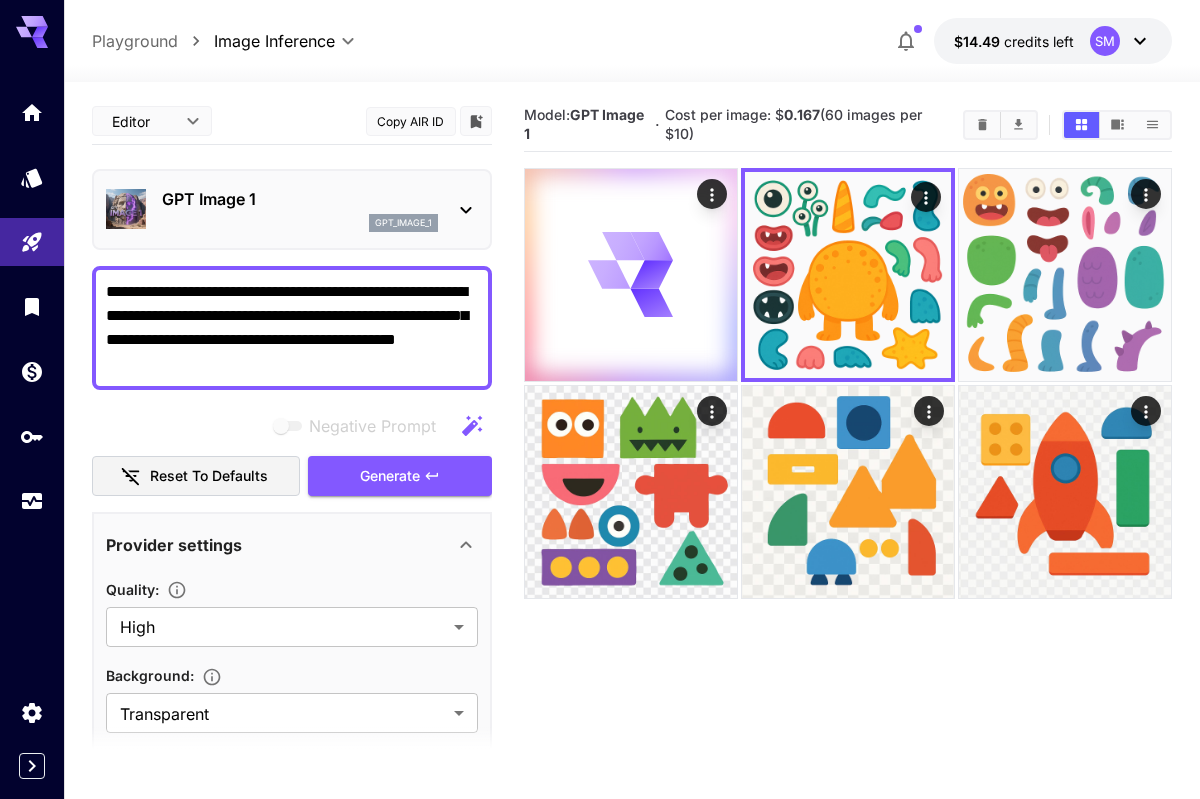 click on "0.167" at bounding box center (802, 114) 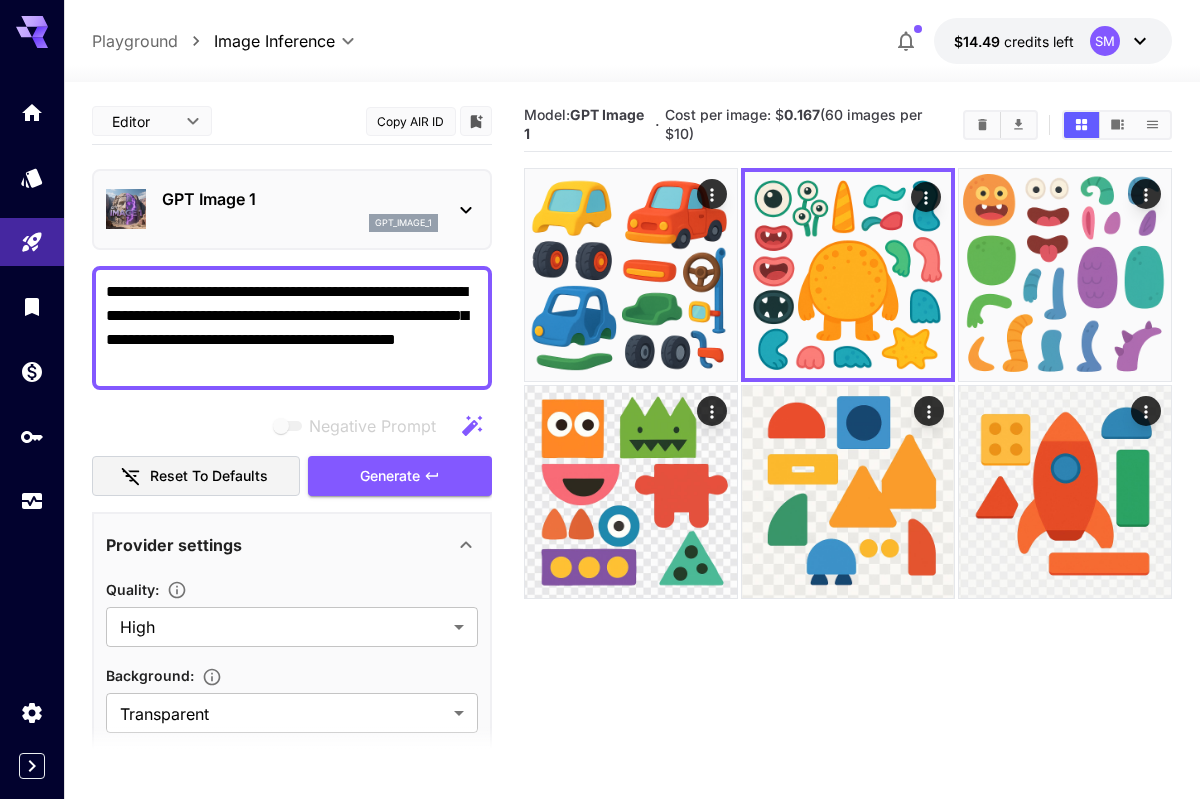 click on "Model:  GPT Image 1" at bounding box center (587, 124) 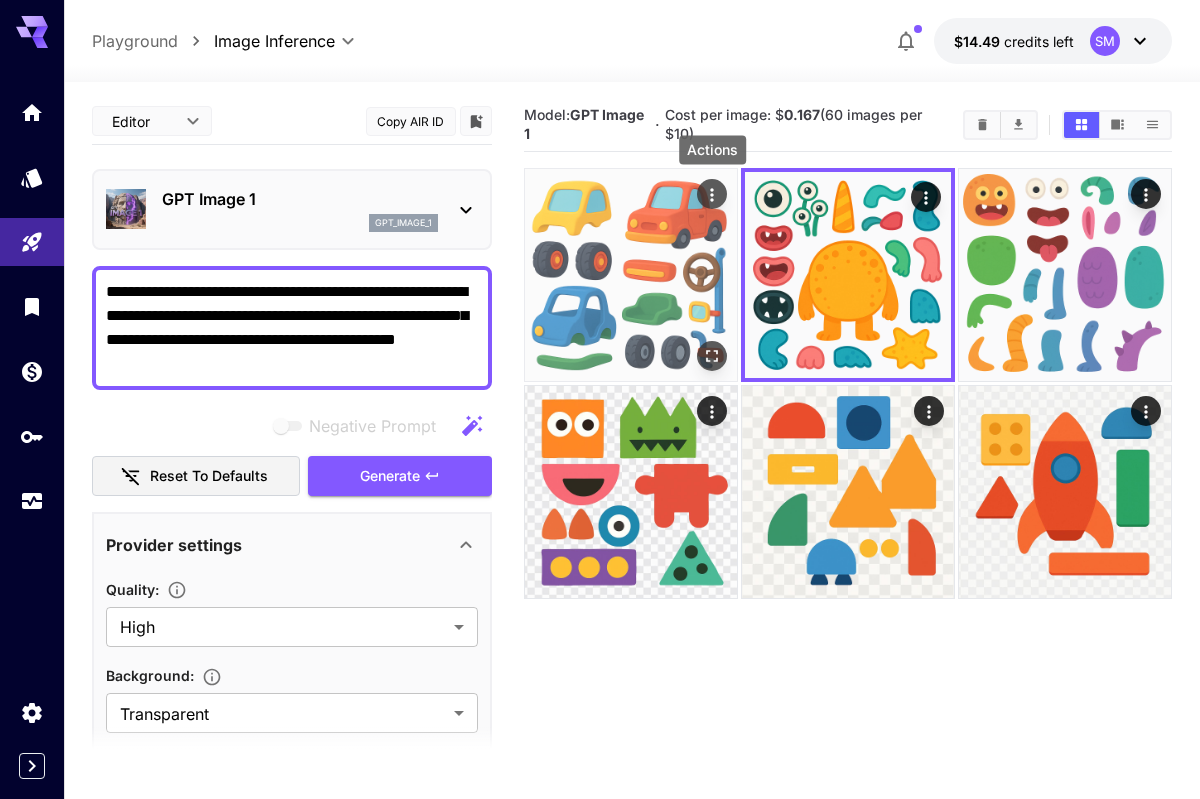 click 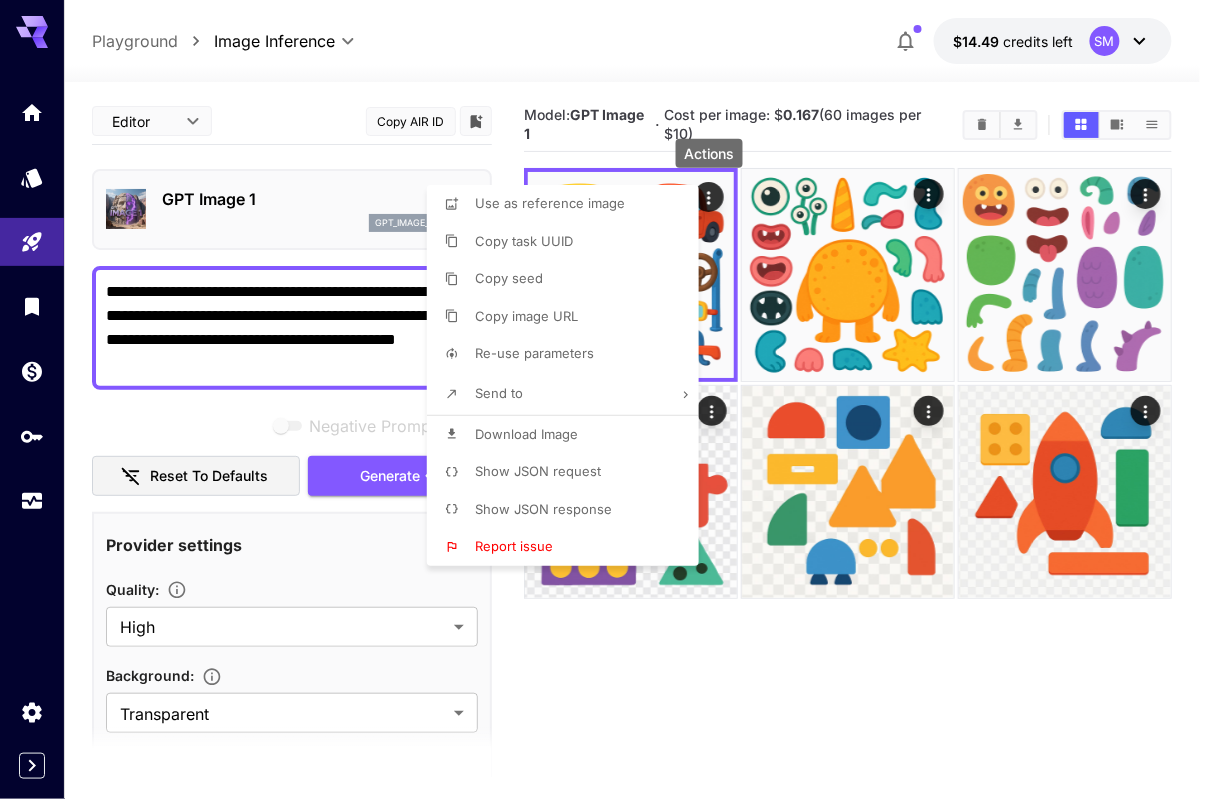 click on "Download Image" at bounding box center [526, 434] 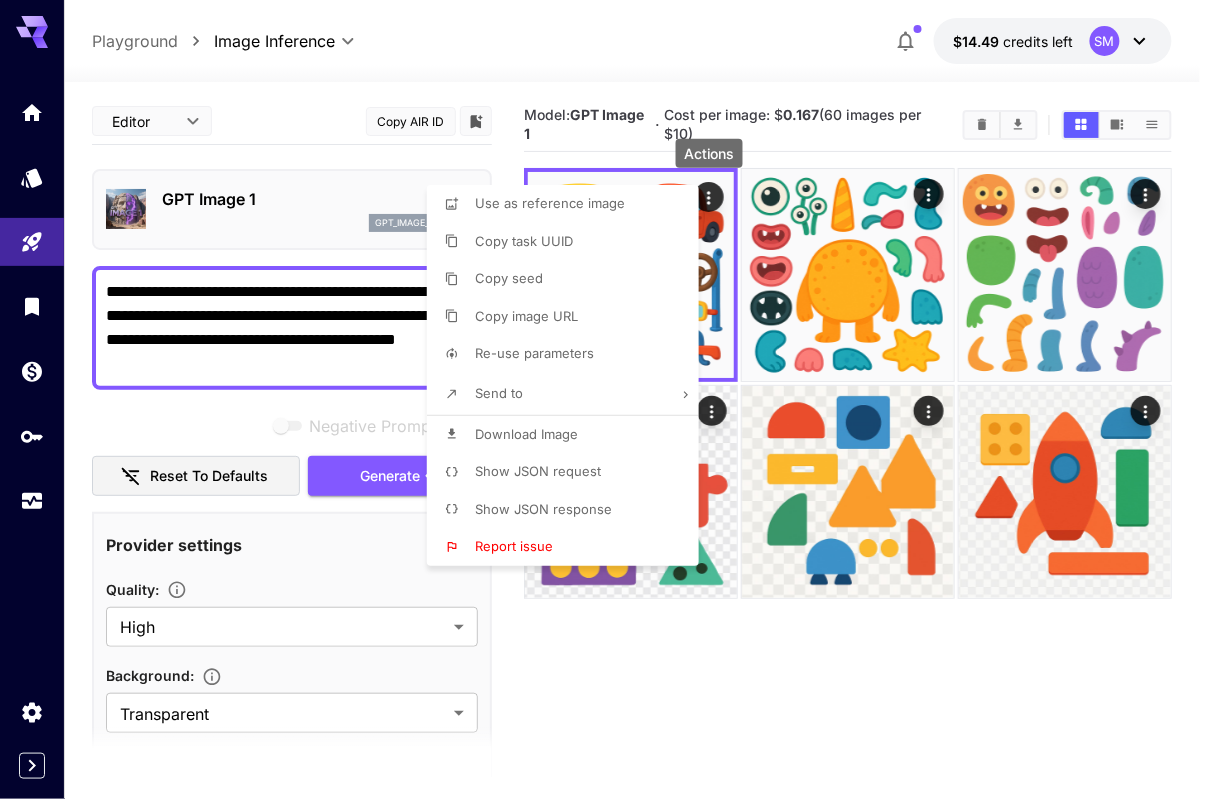 click at bounding box center [608, 399] 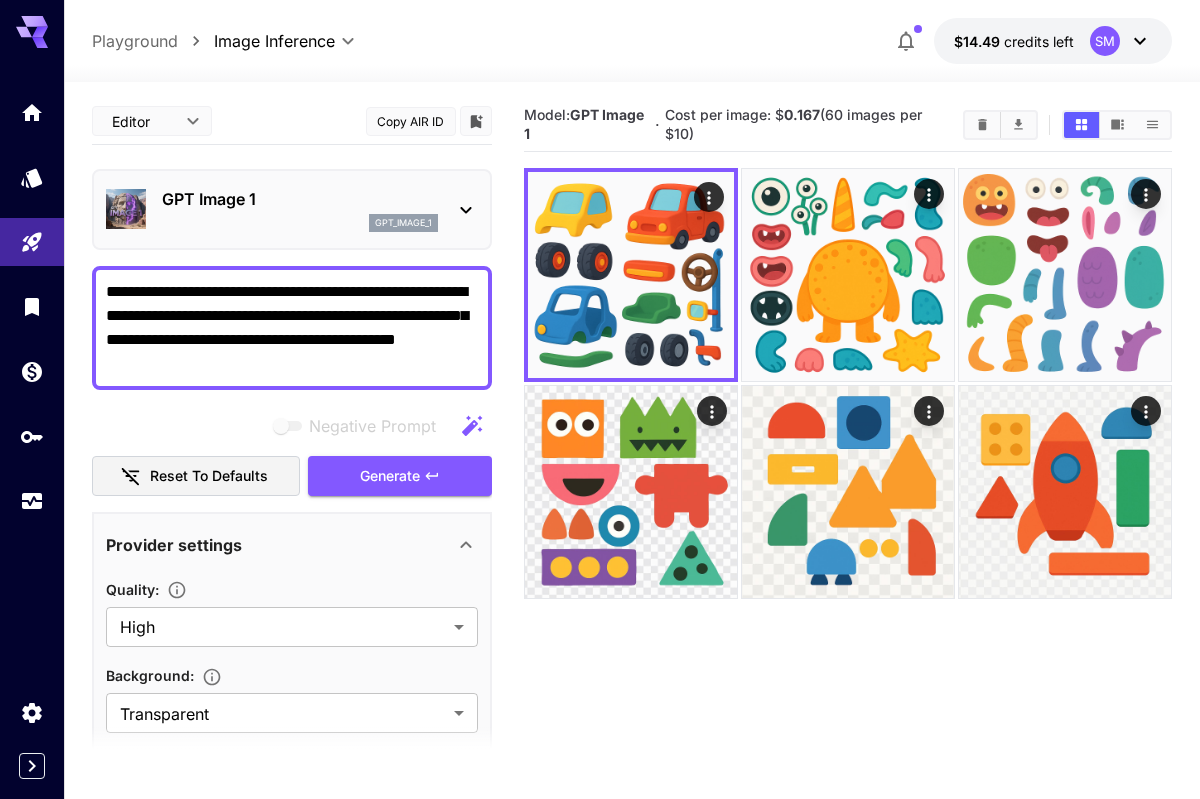 click on "**********" at bounding box center [631, 41] 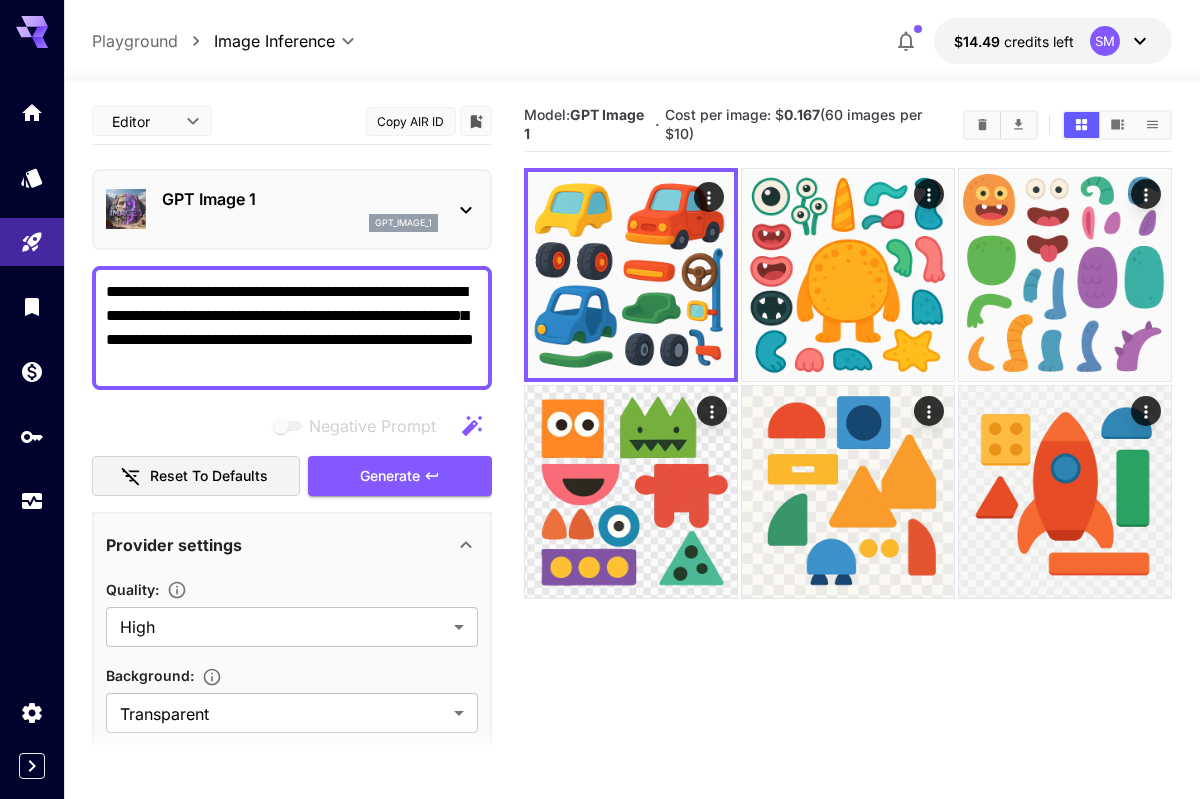 type on "**********" 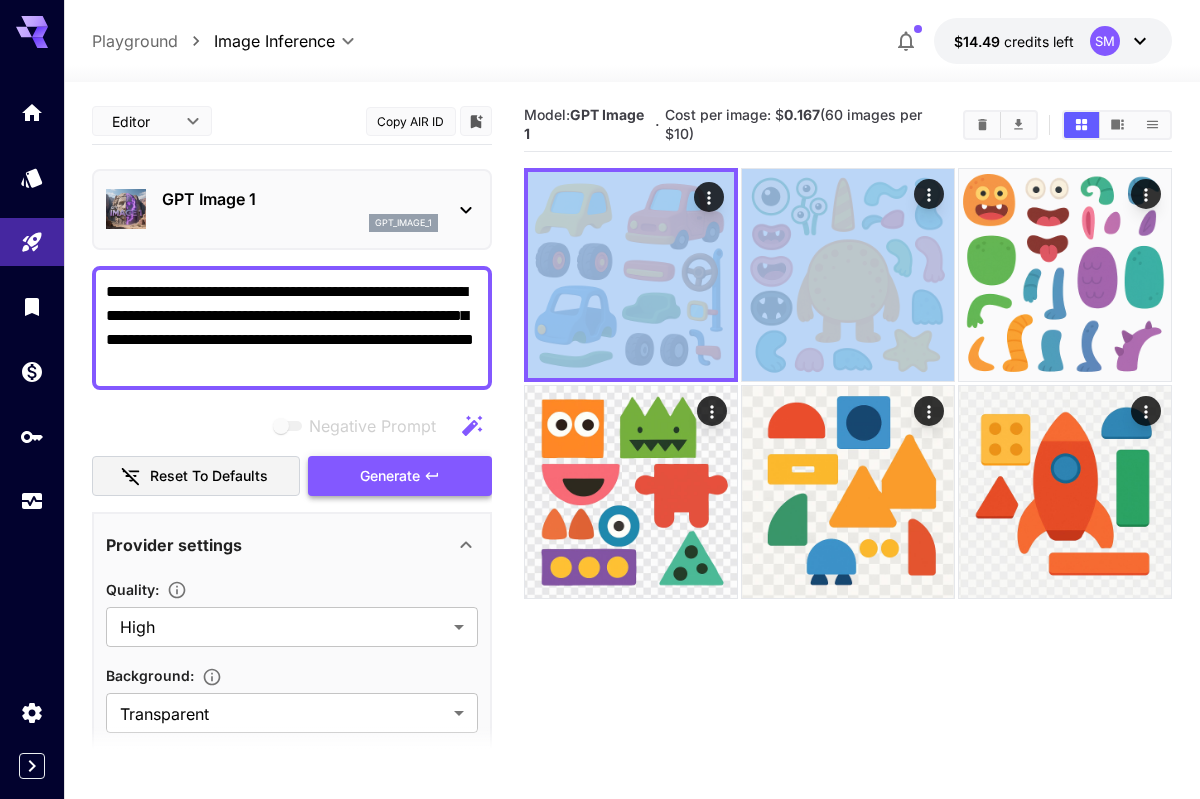 click on "Generate" at bounding box center (390, 476) 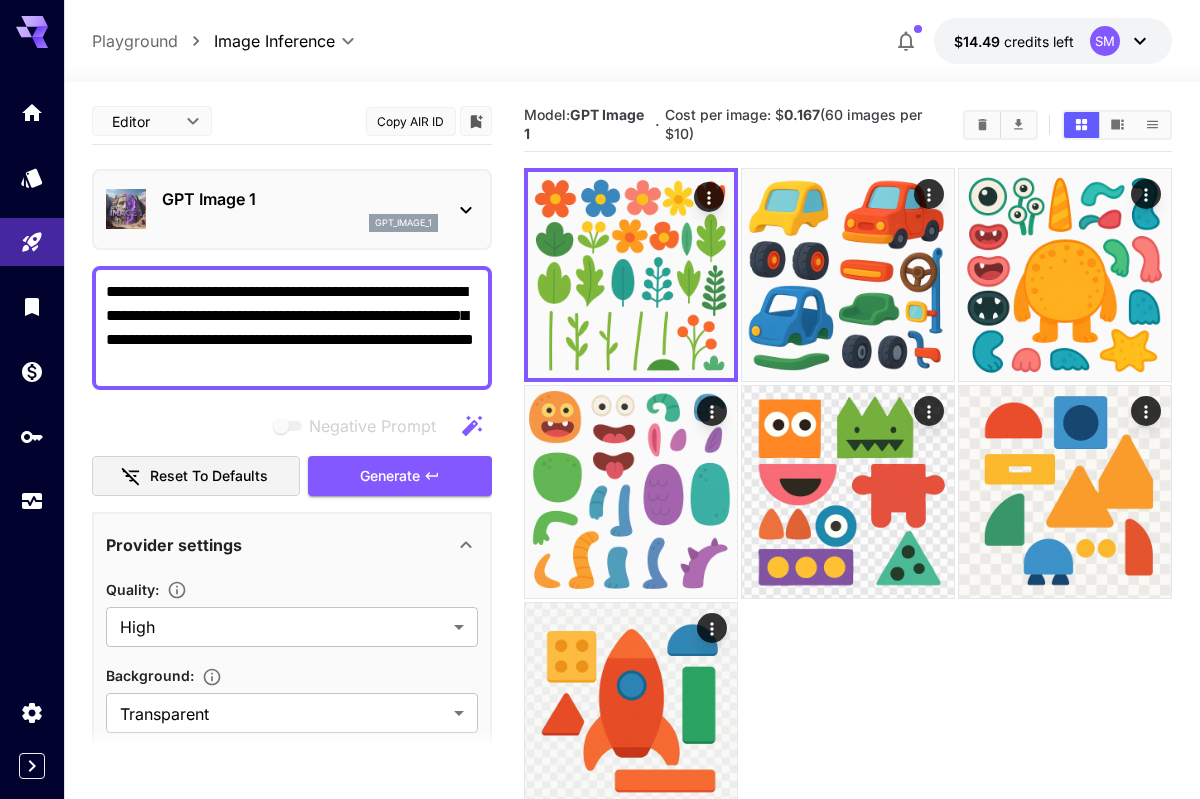 click on "Model:  GPT Image 1" at bounding box center [587, 124] 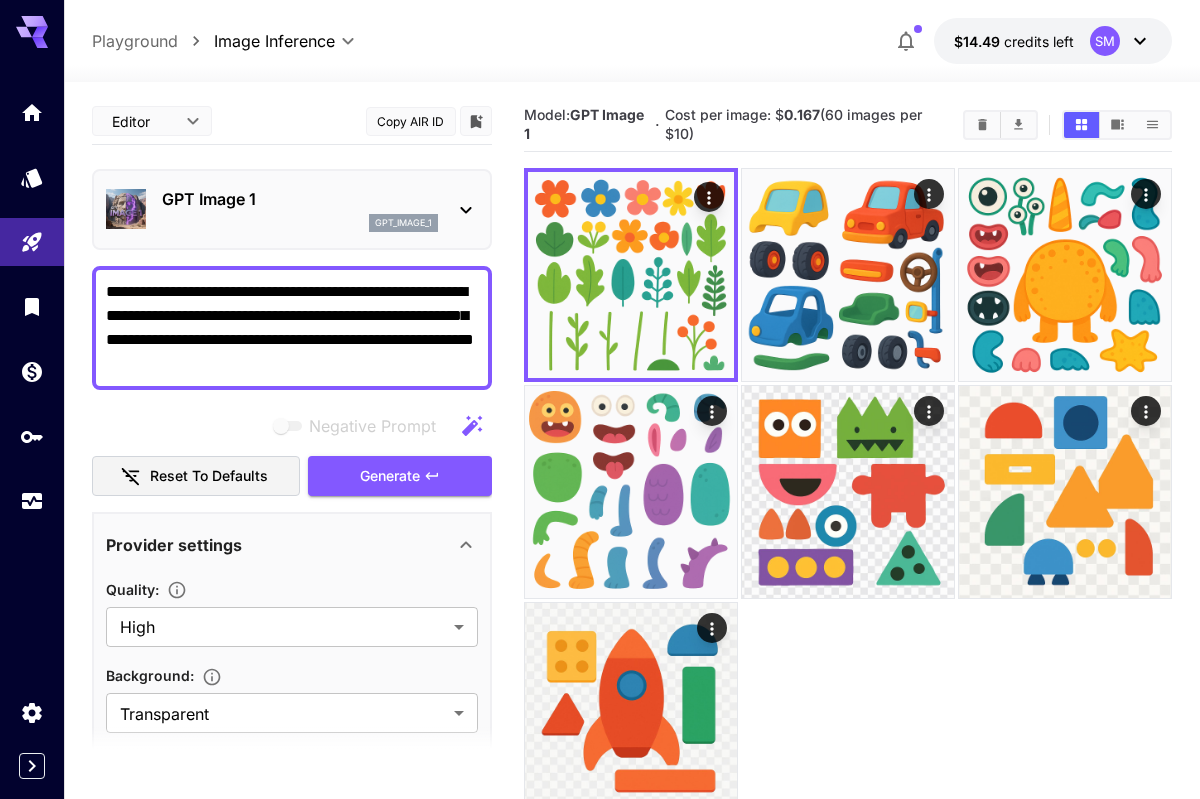click on "**********" at bounding box center [292, 328] 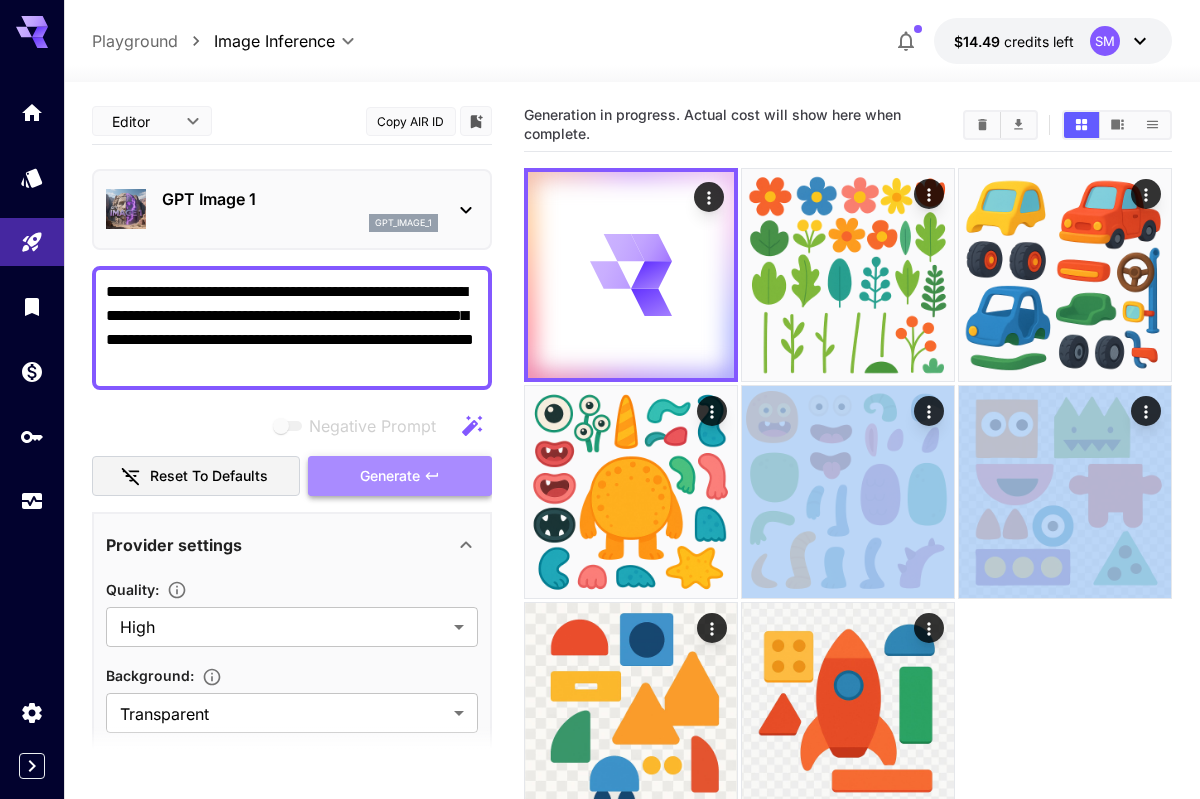 click on "Generate" at bounding box center [390, 476] 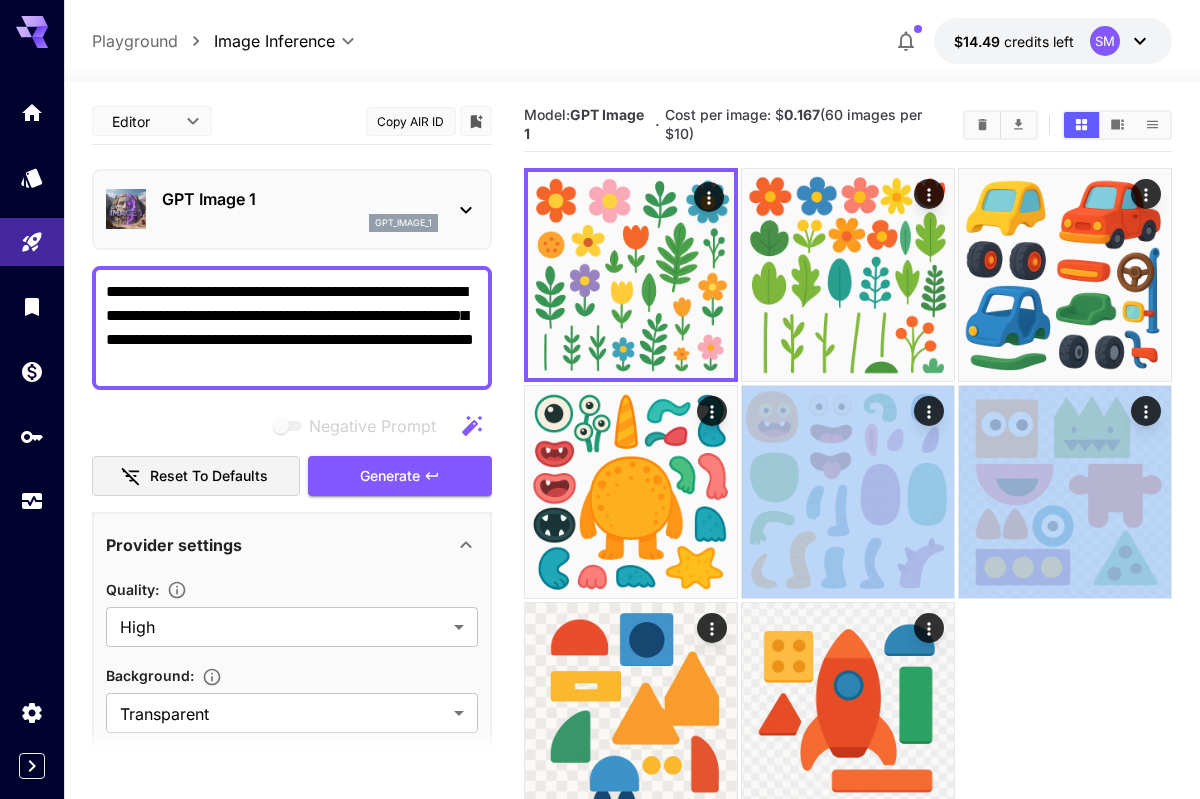 type 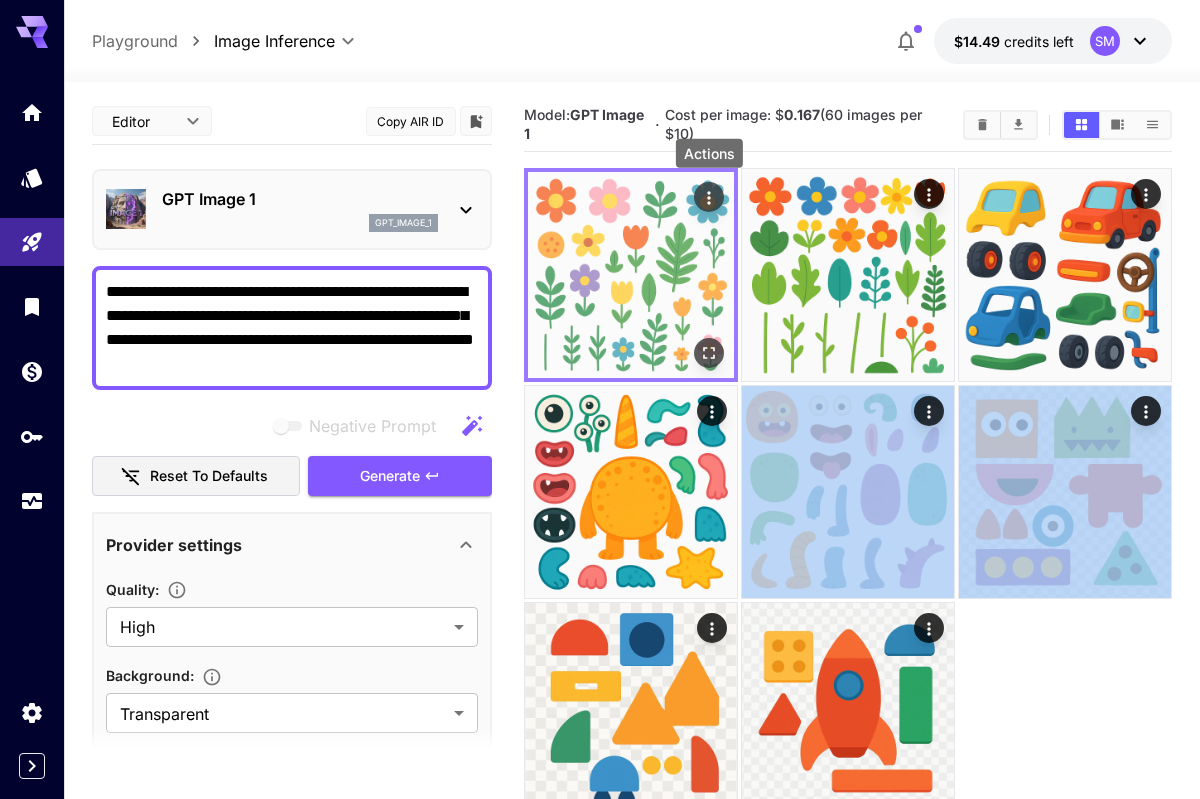 click 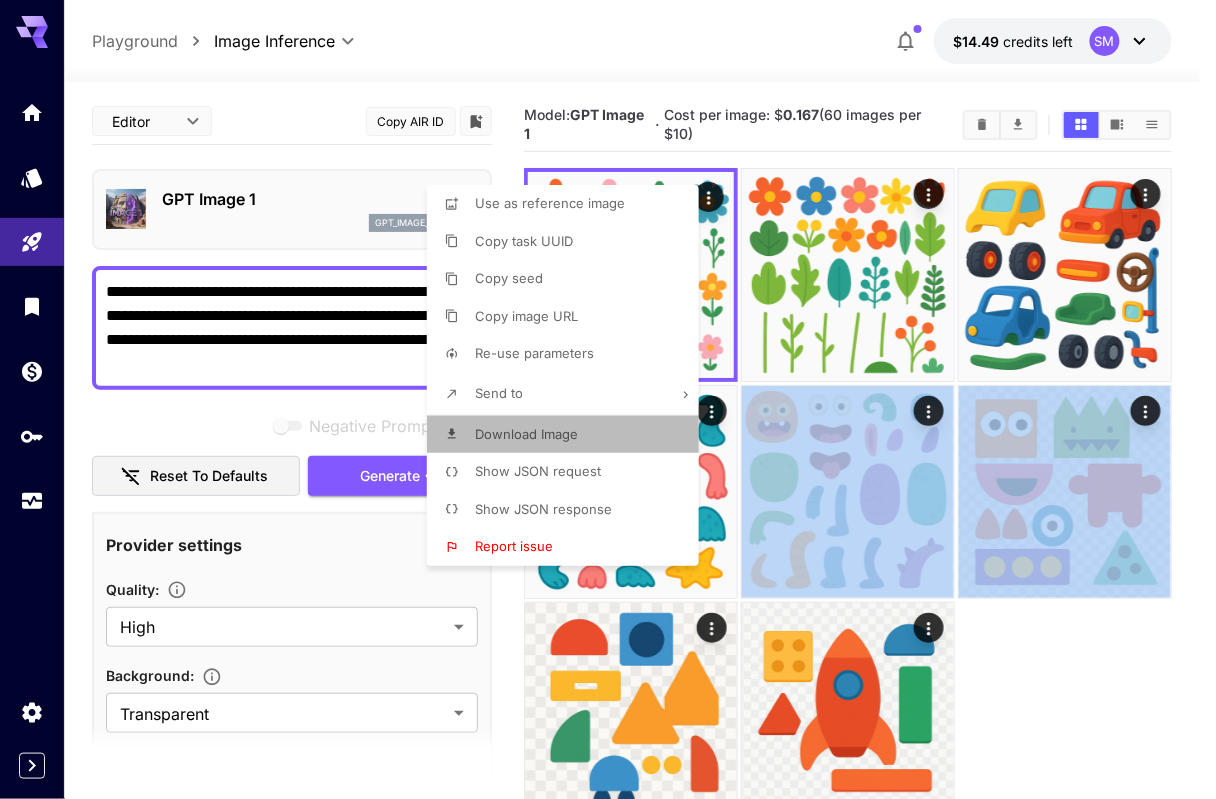 click on "Download Image" at bounding box center (569, 435) 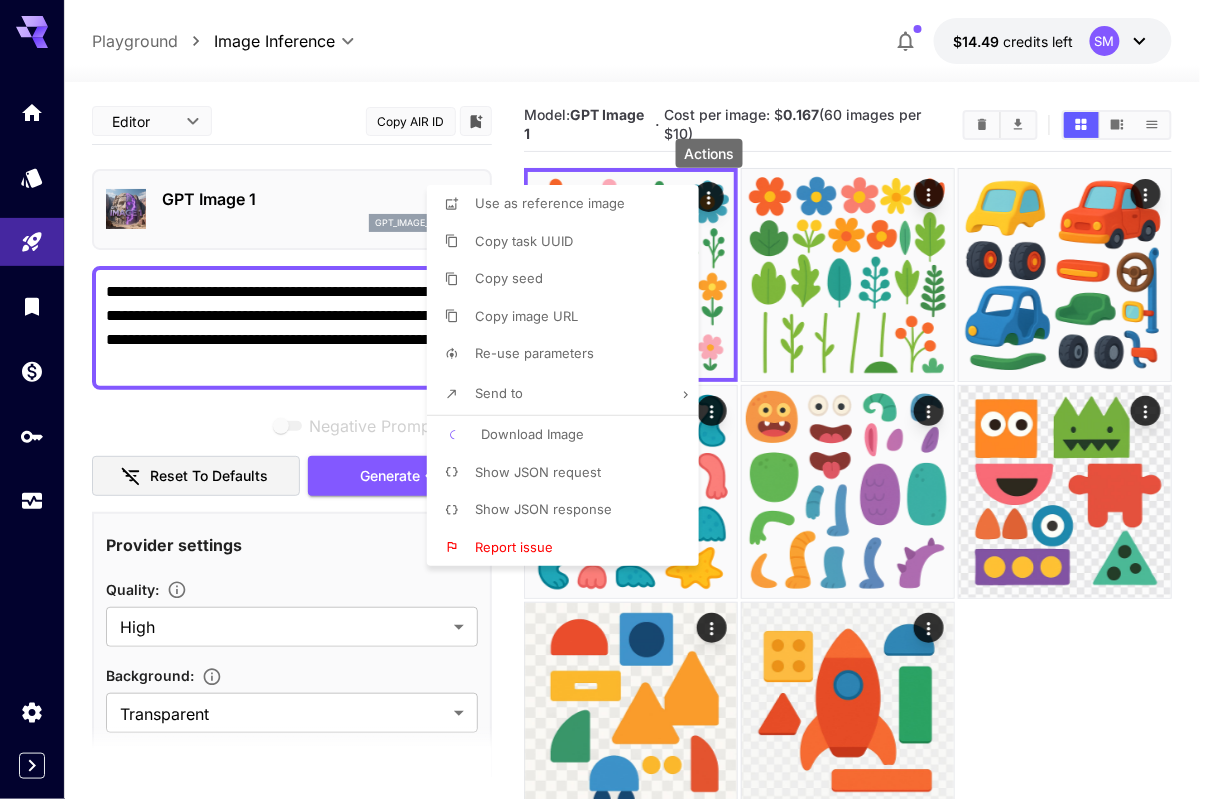 click at bounding box center (608, 399) 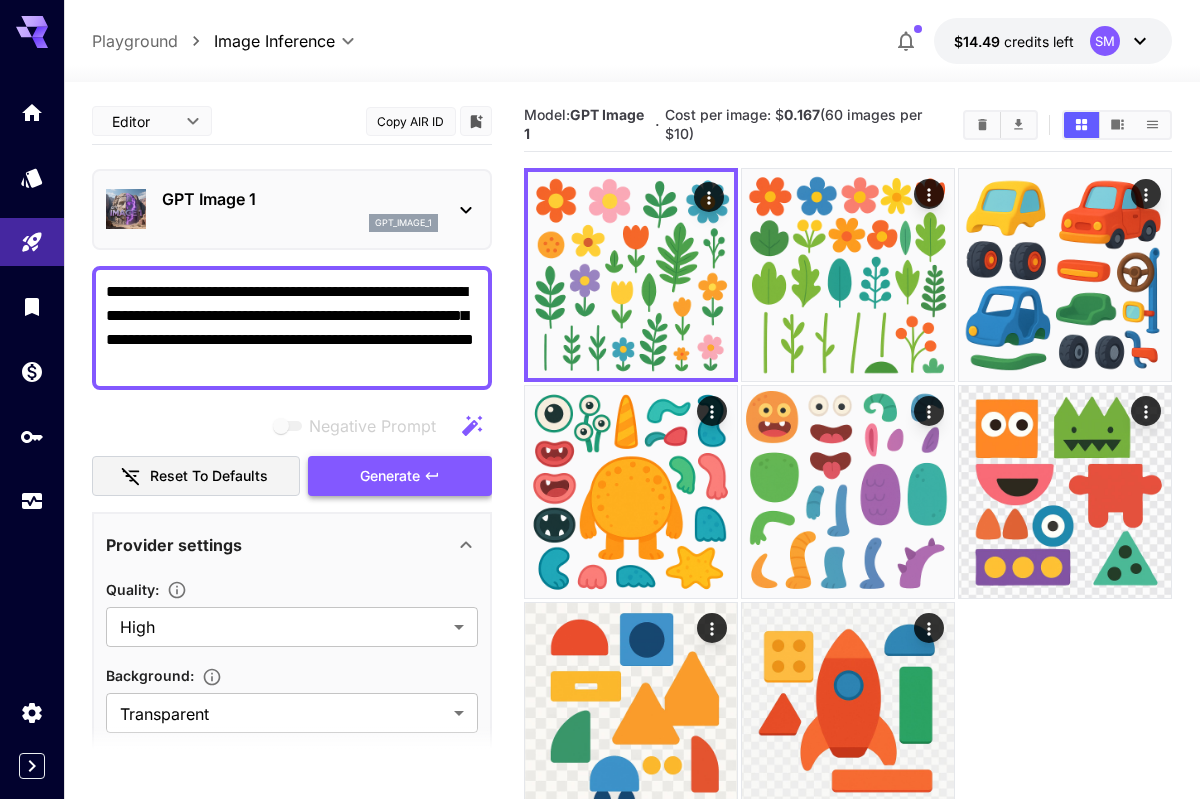 click on "Generate" at bounding box center (390, 476) 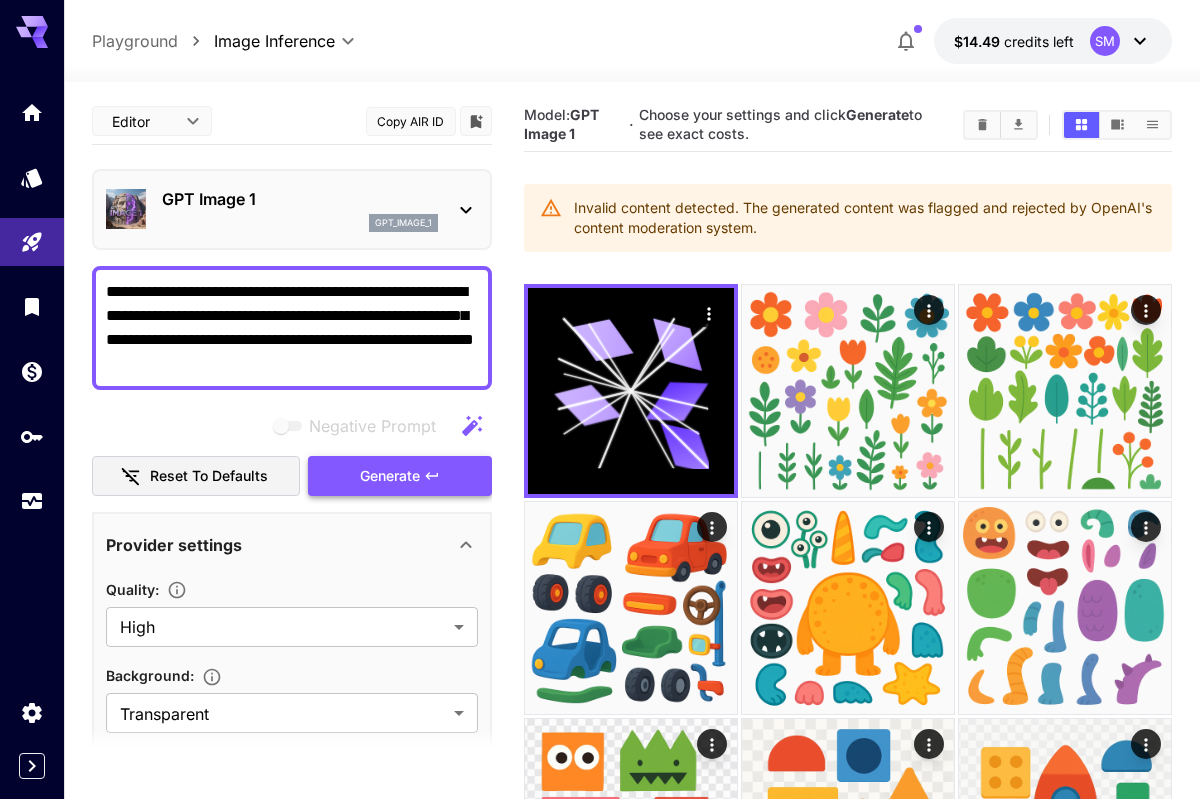 click 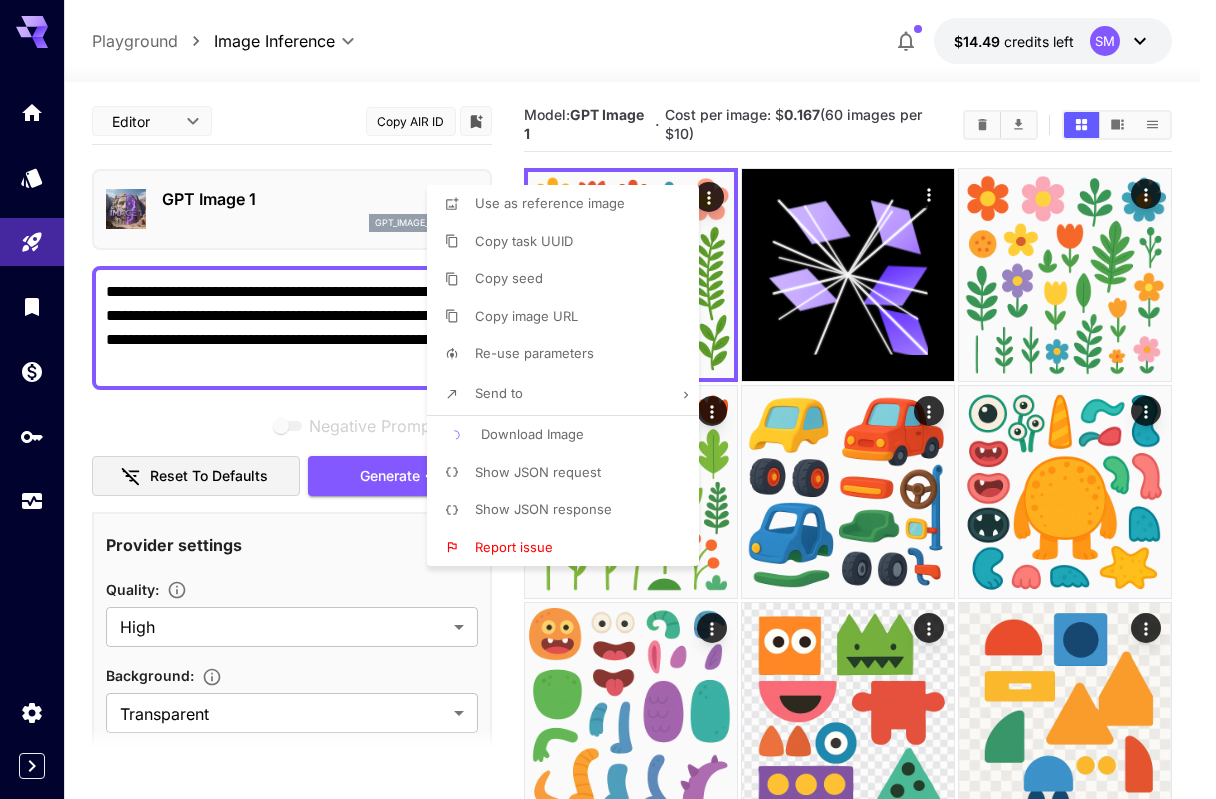 scroll, scrollTop: 0, scrollLeft: 0, axis: both 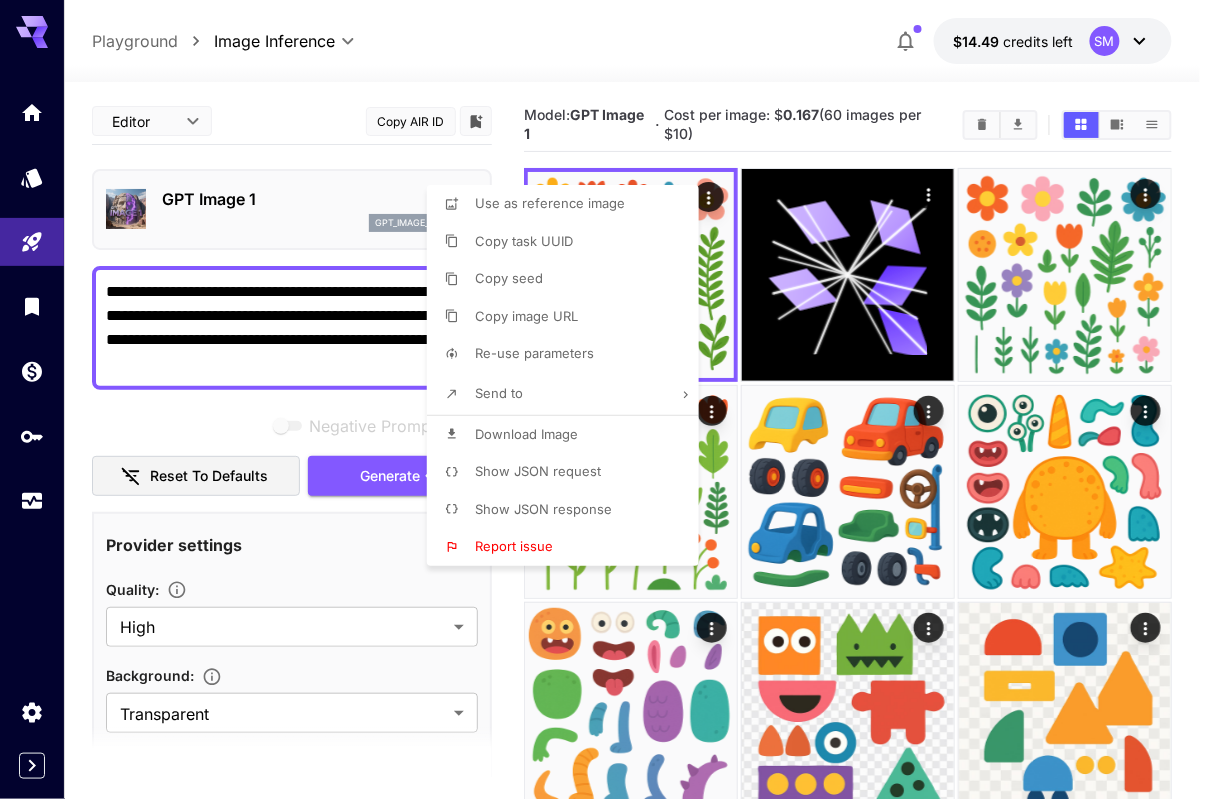 click at bounding box center (608, 399) 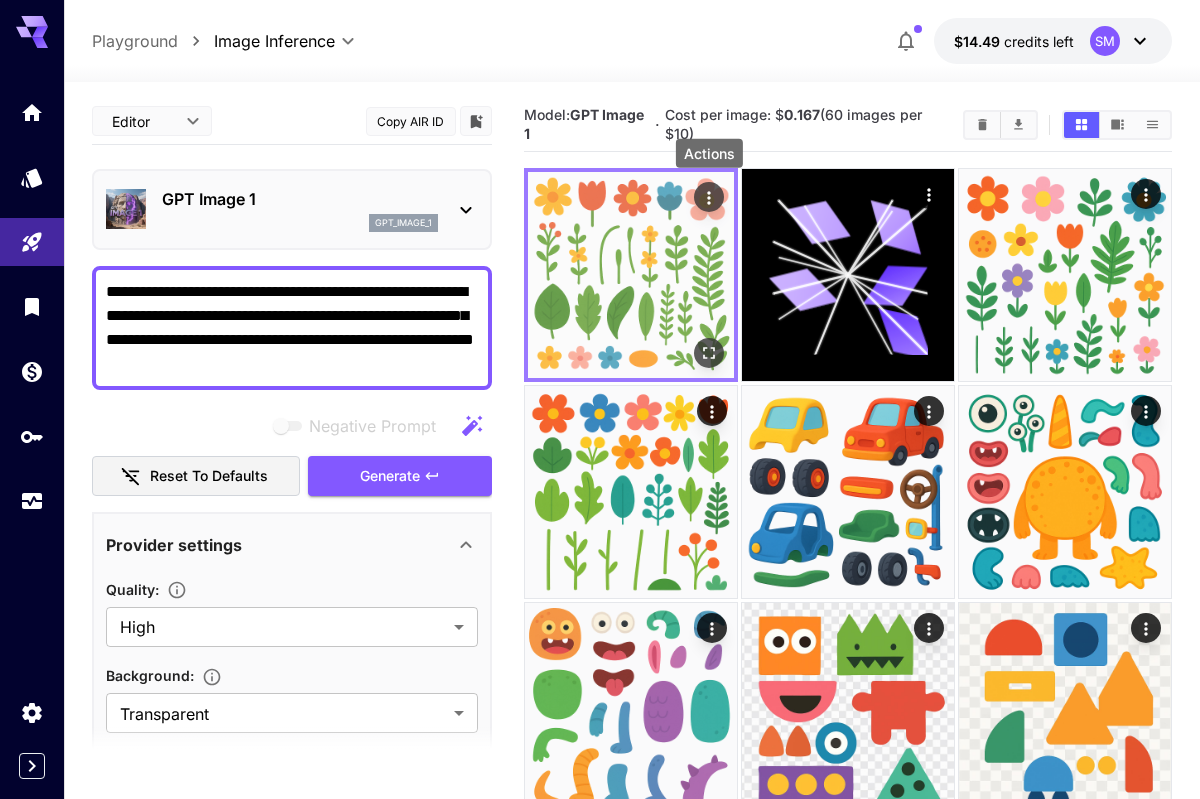click 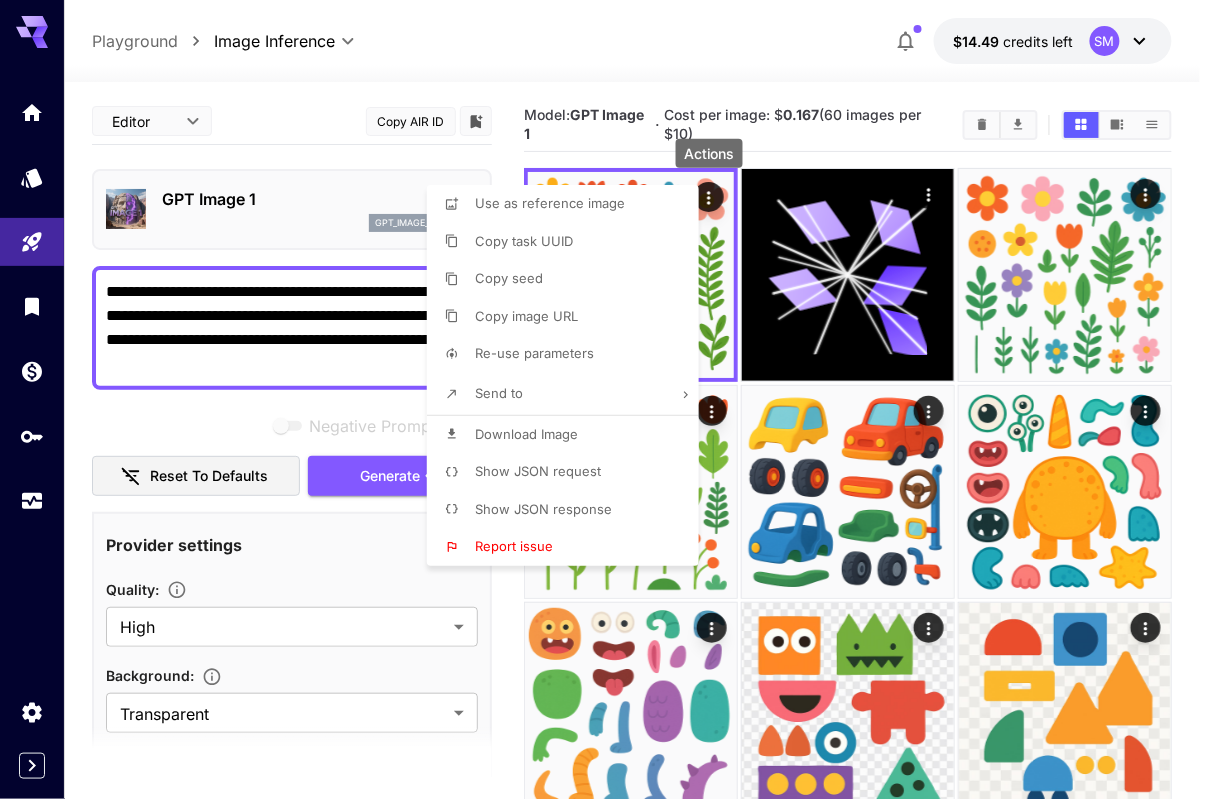 click at bounding box center [608, 399] 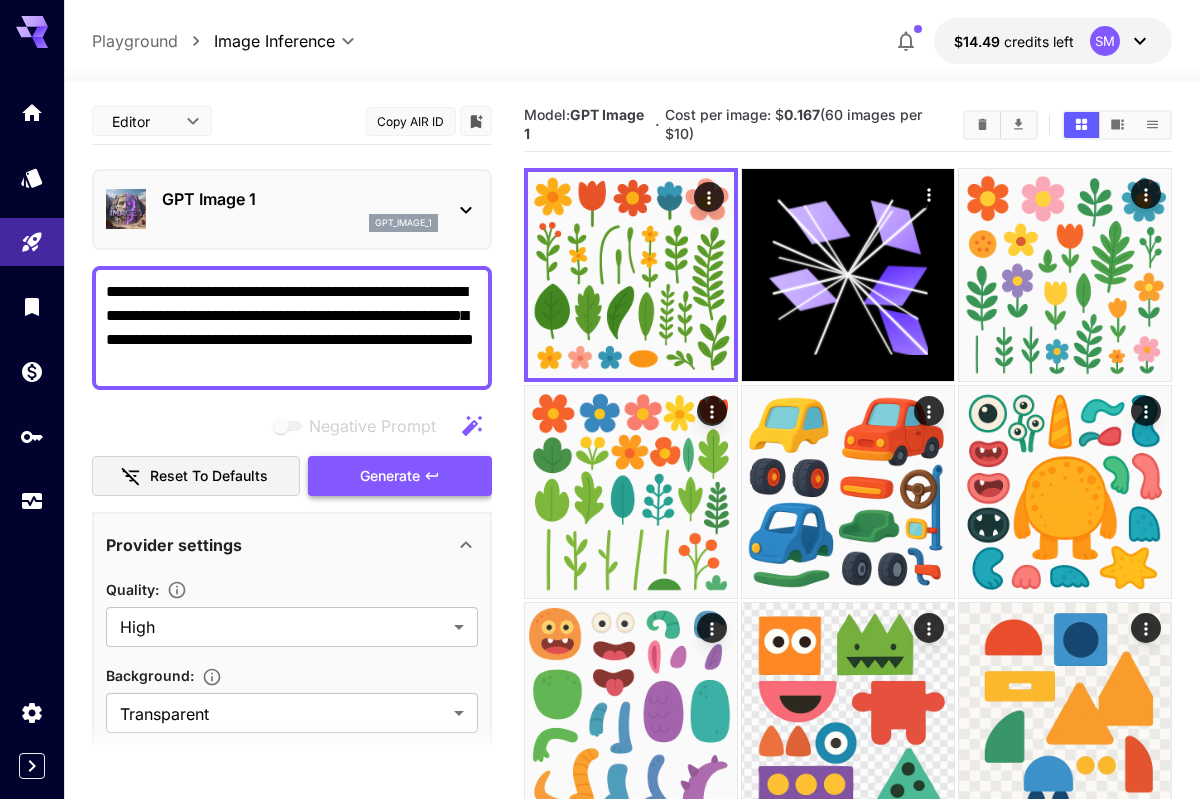 click on "Generate" at bounding box center [390, 476] 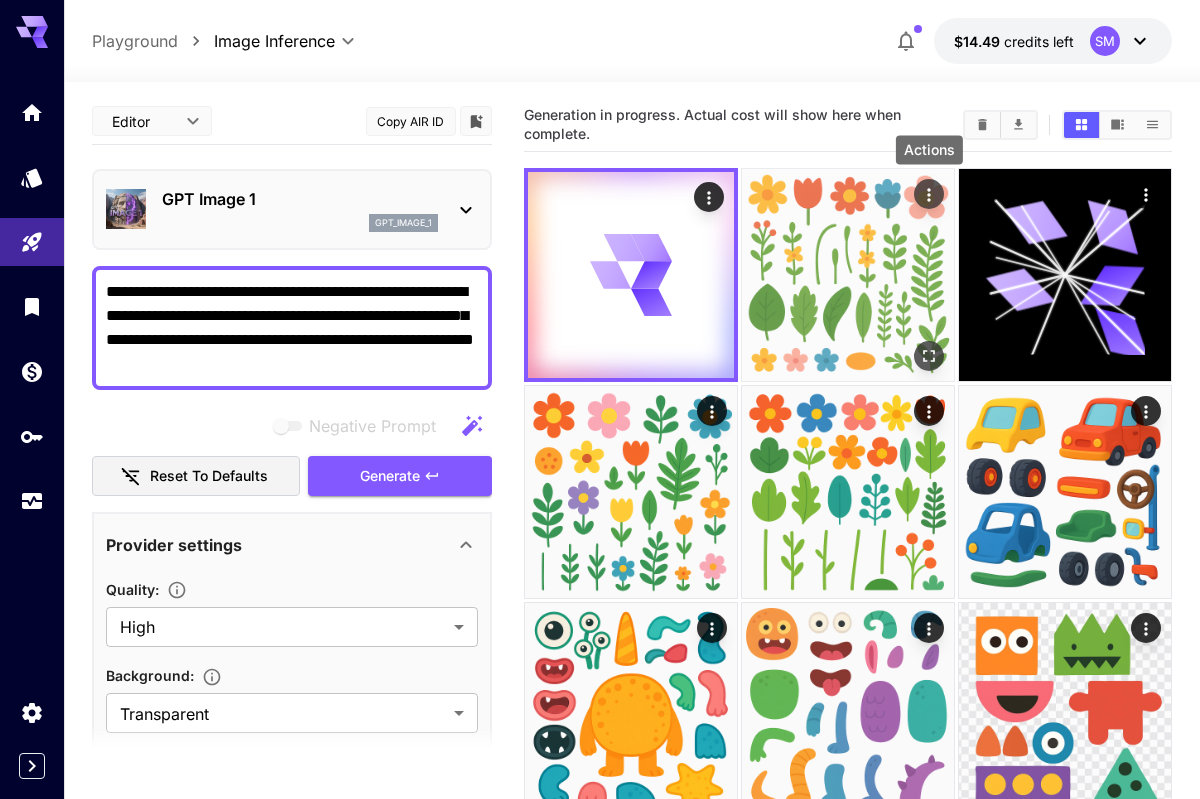 click 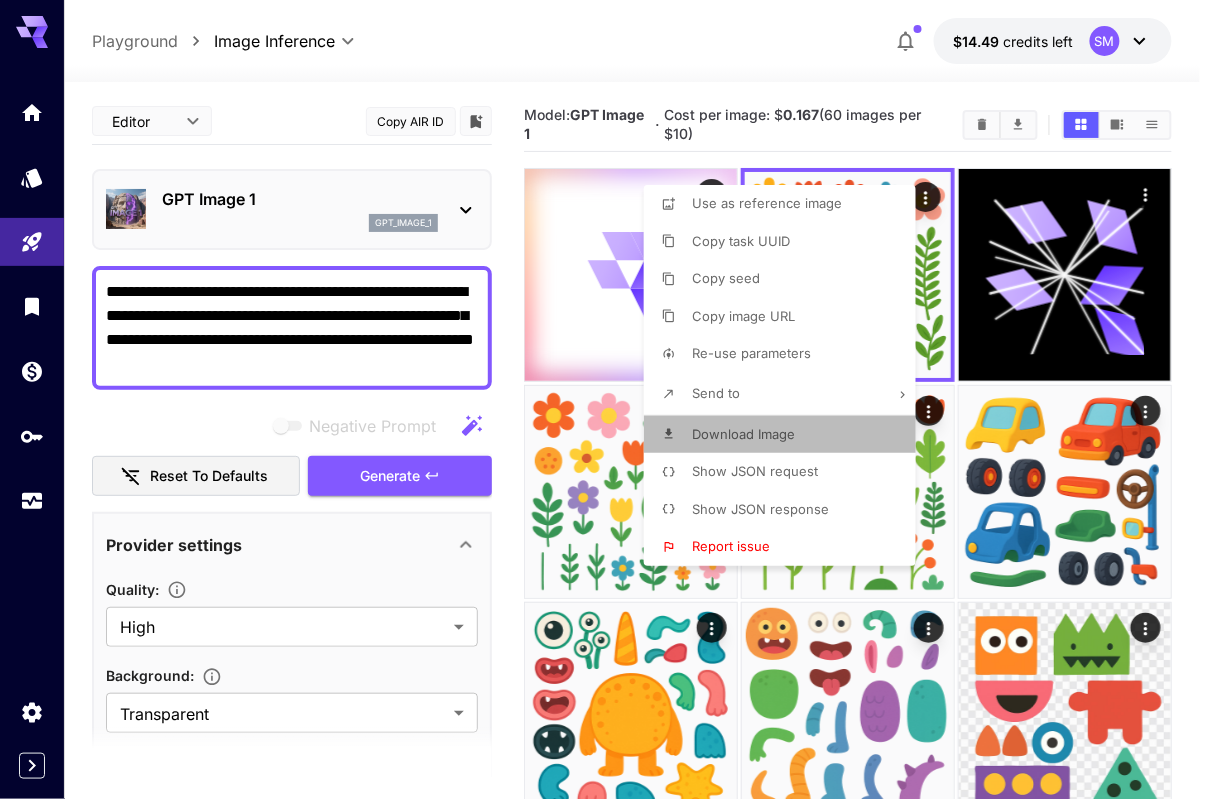 click on "Download Image" at bounding box center (786, 435) 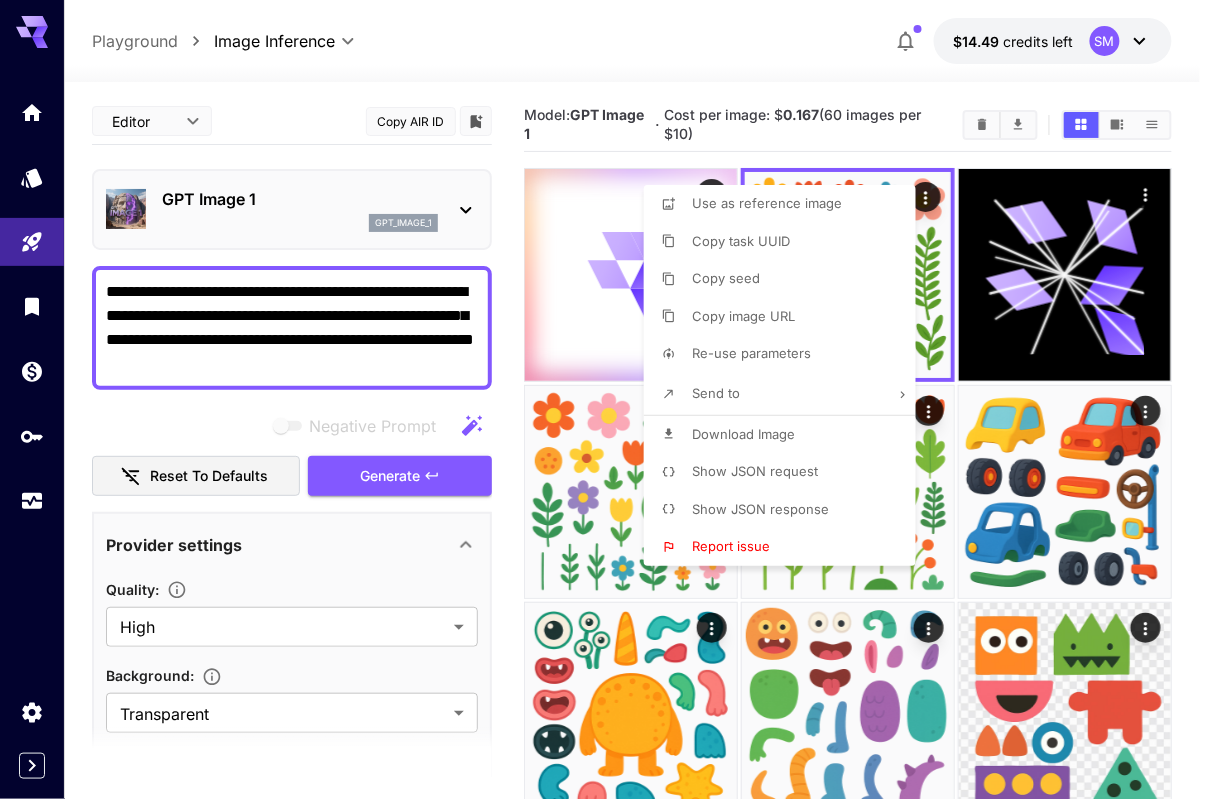 type 